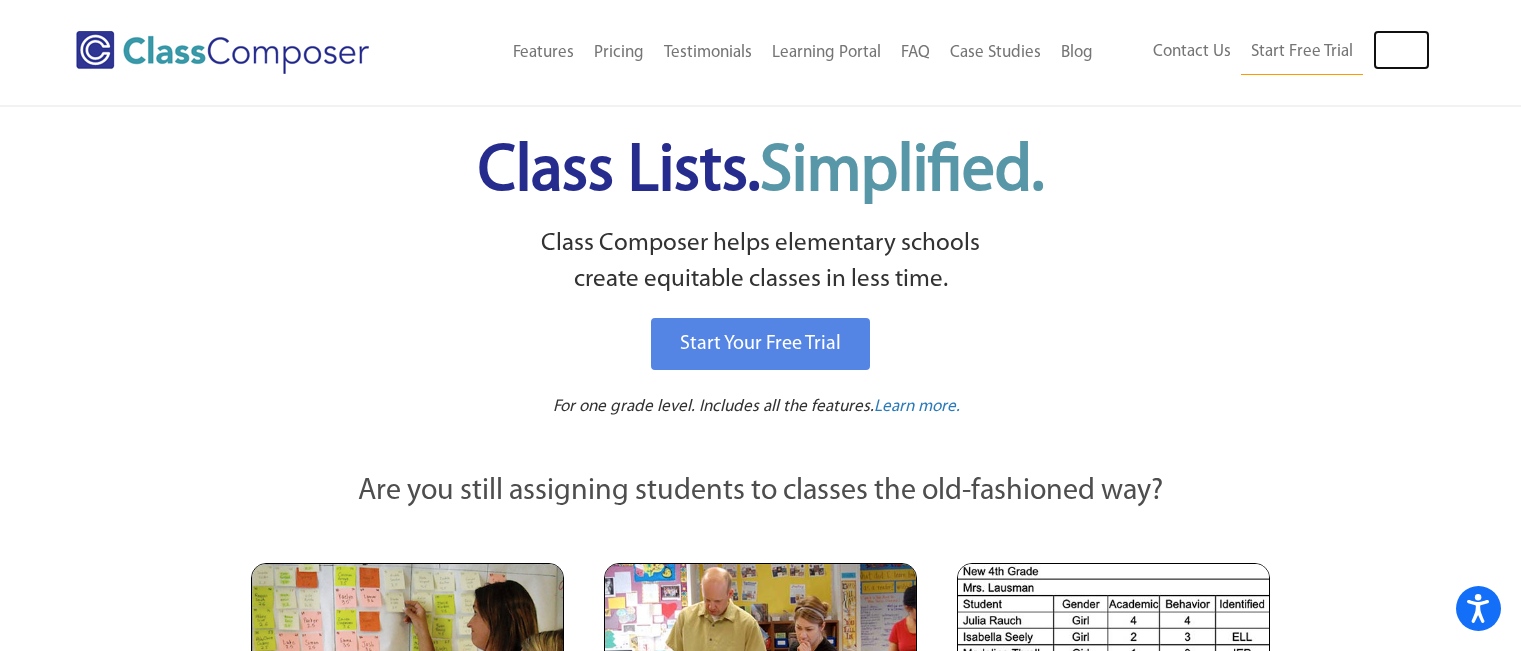 scroll, scrollTop: 0, scrollLeft: 0, axis: both 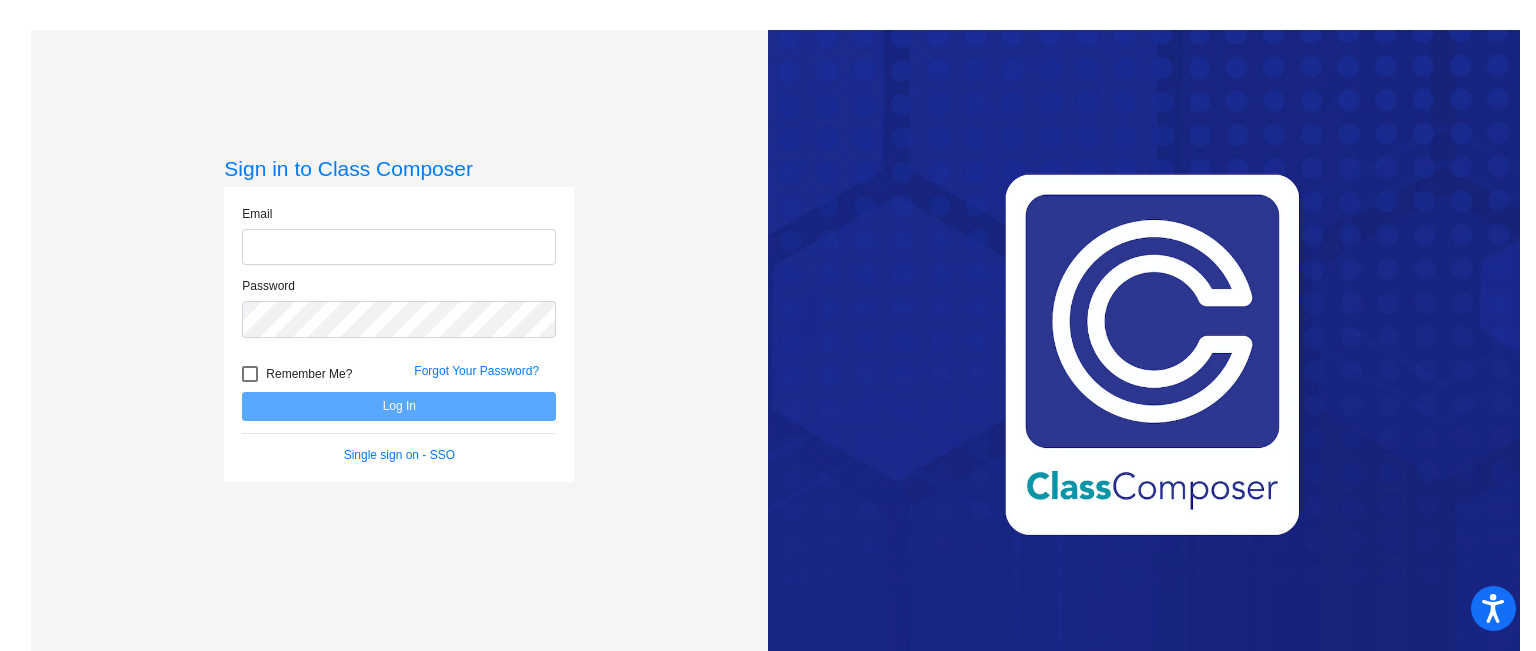 type on "[EMAIL_ADDRESS][DOMAIN_NAME]" 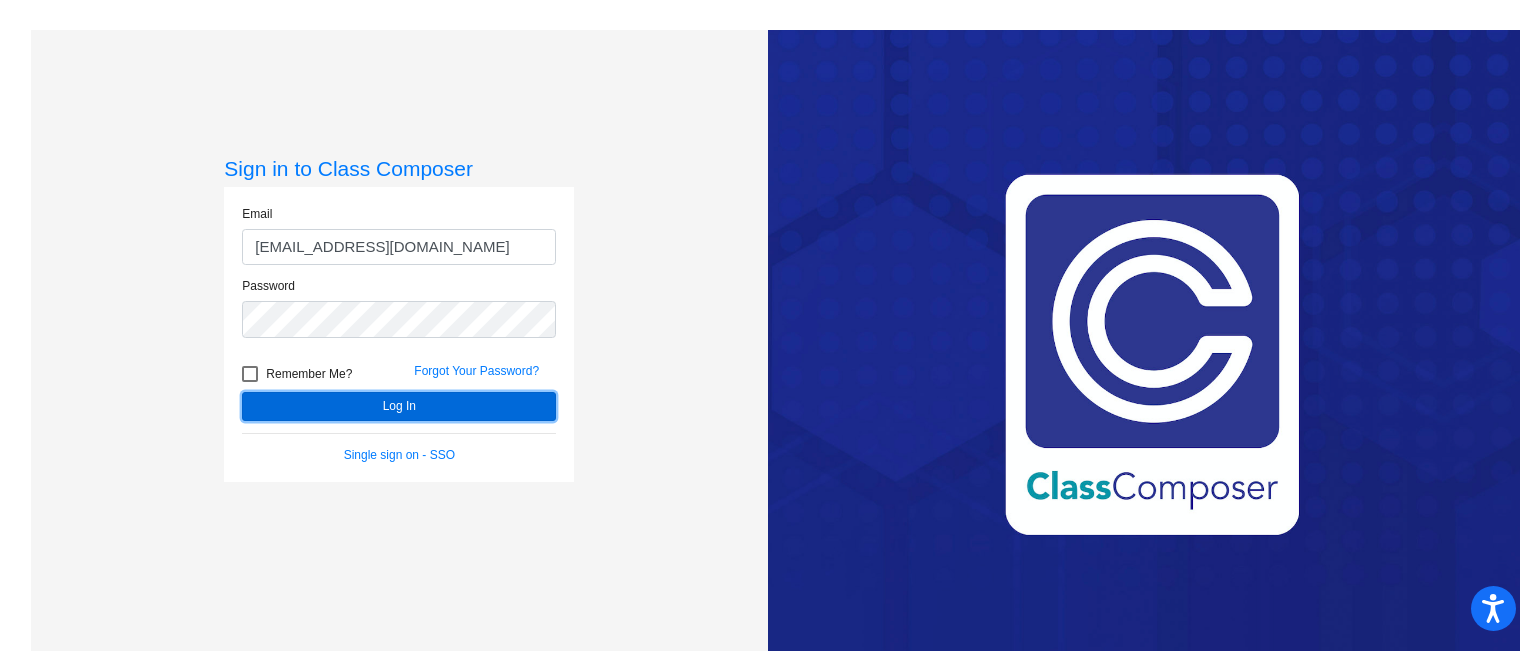 click on "Log In" 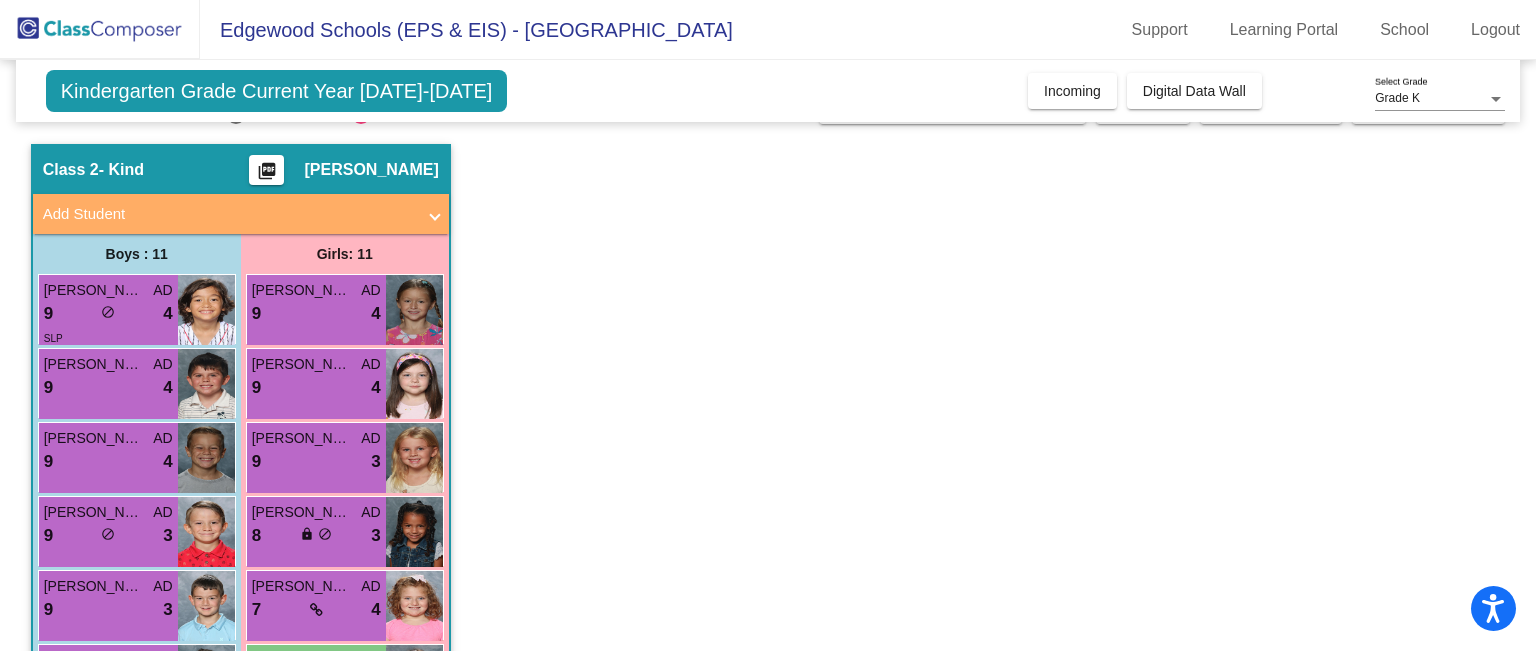 scroll, scrollTop: 0, scrollLeft: 0, axis: both 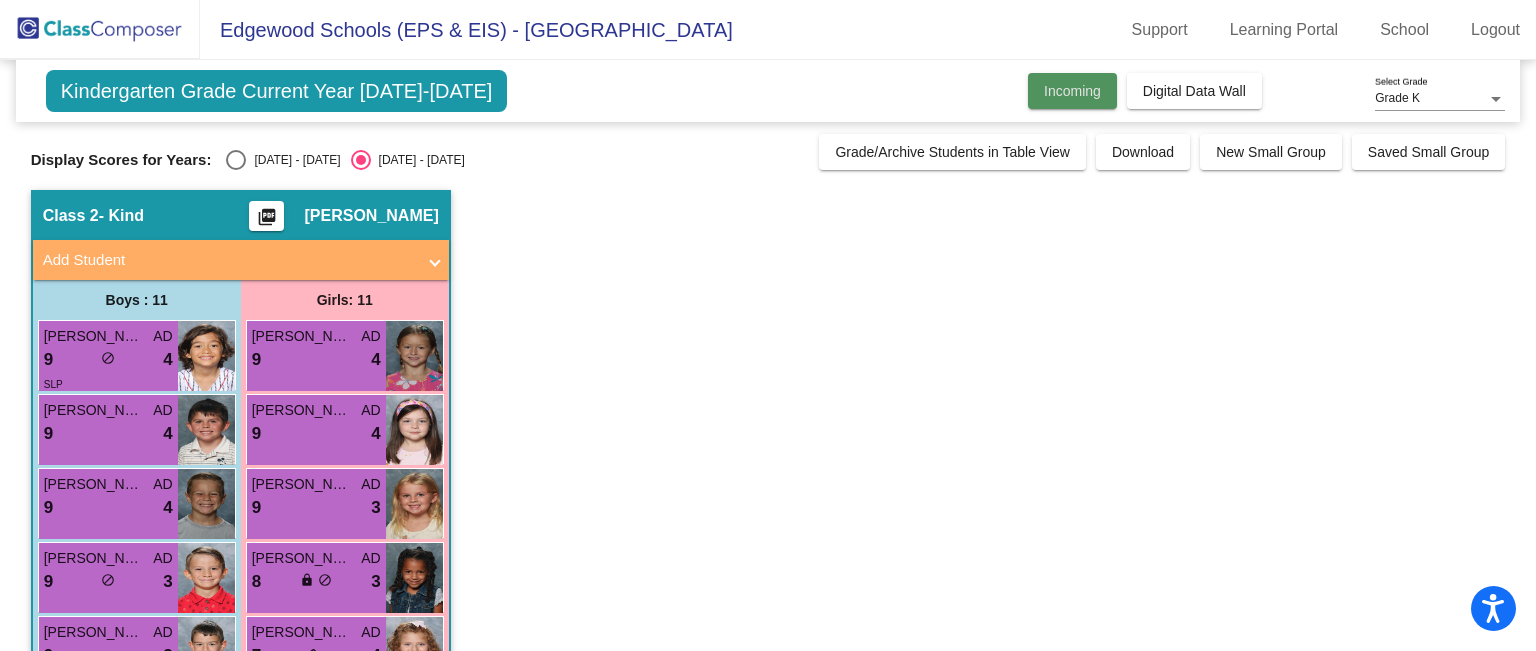 click on "Incoming" 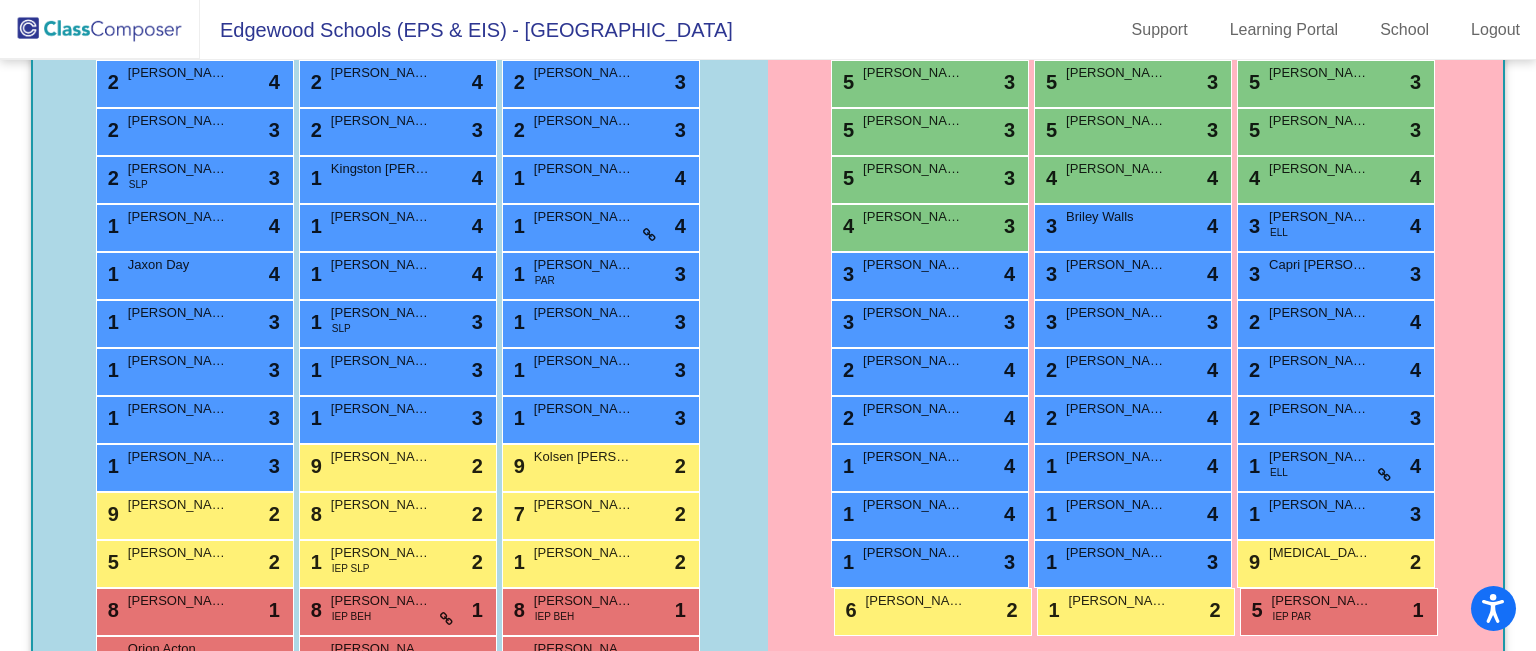 scroll, scrollTop: 1344, scrollLeft: 0, axis: vertical 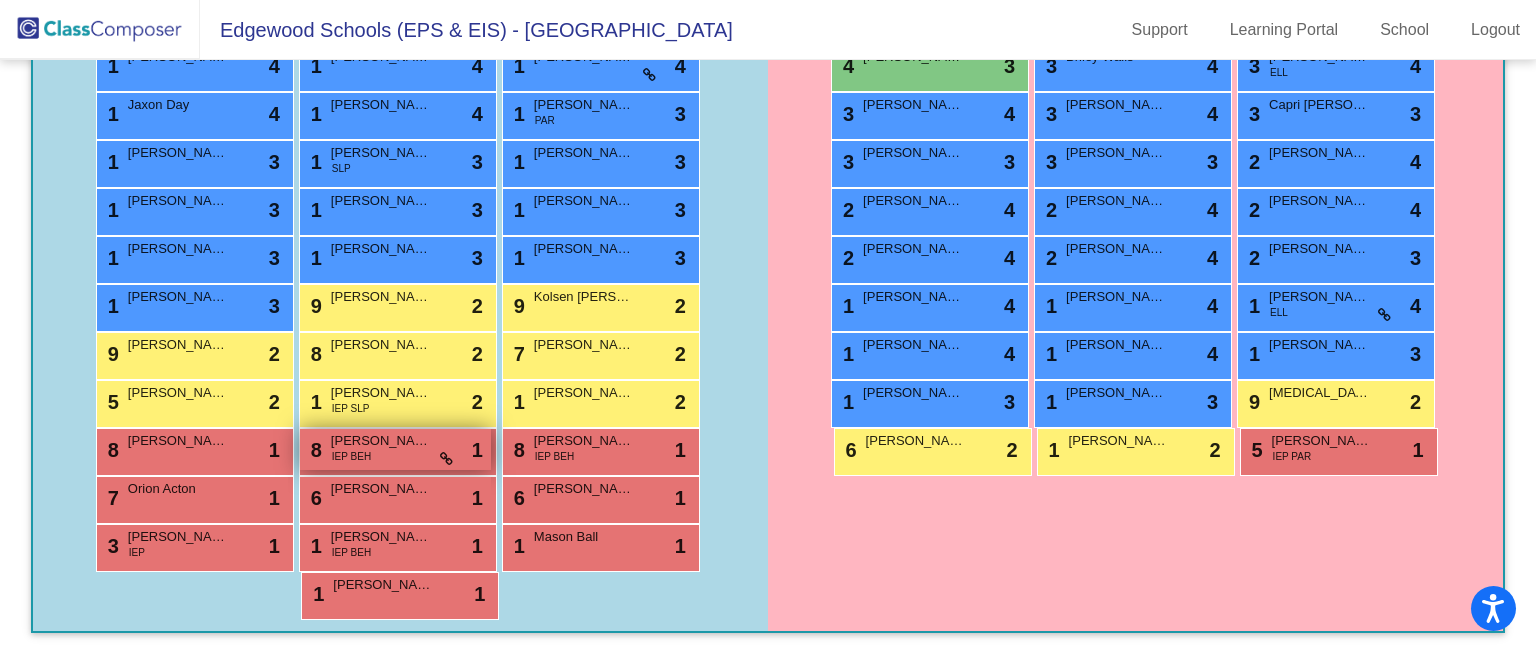 click on "8 Jahleel Julian IEP BEH lock do_not_disturb_alt 1" at bounding box center [395, 449] 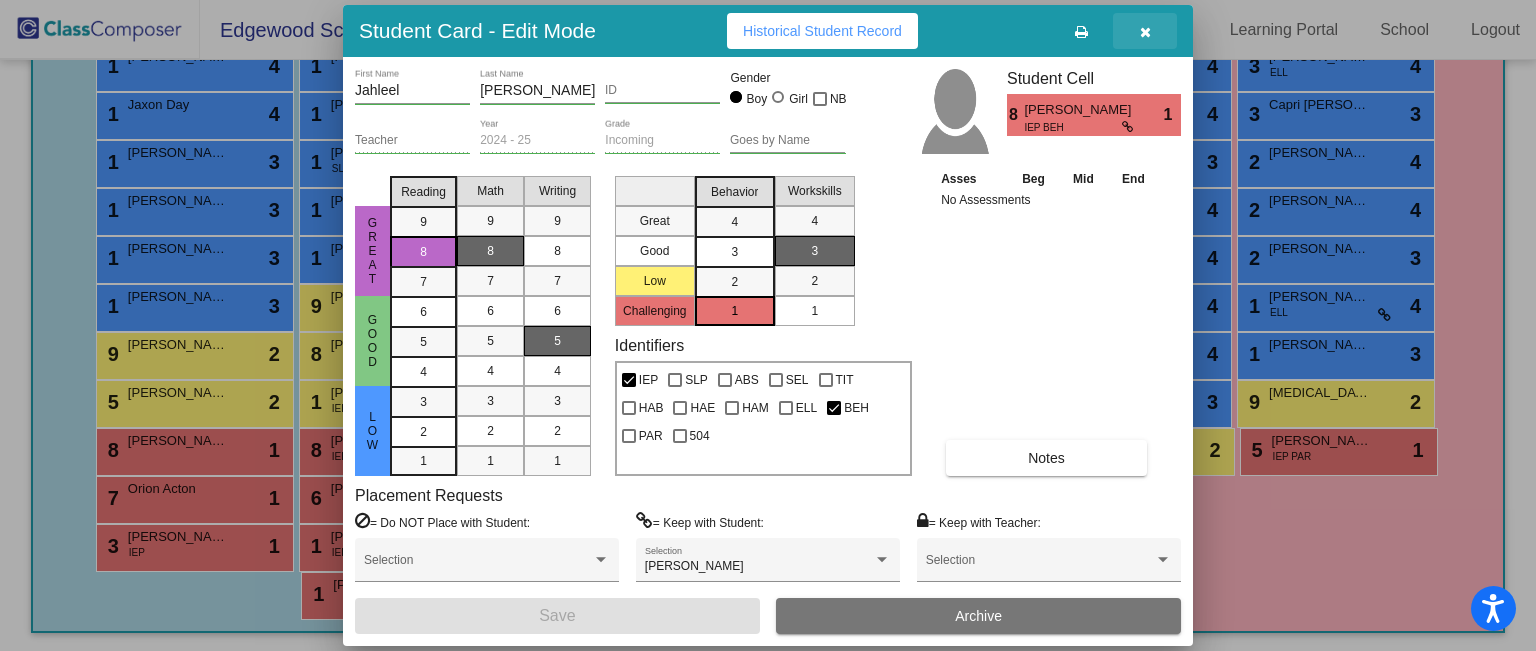 click at bounding box center [1145, 31] 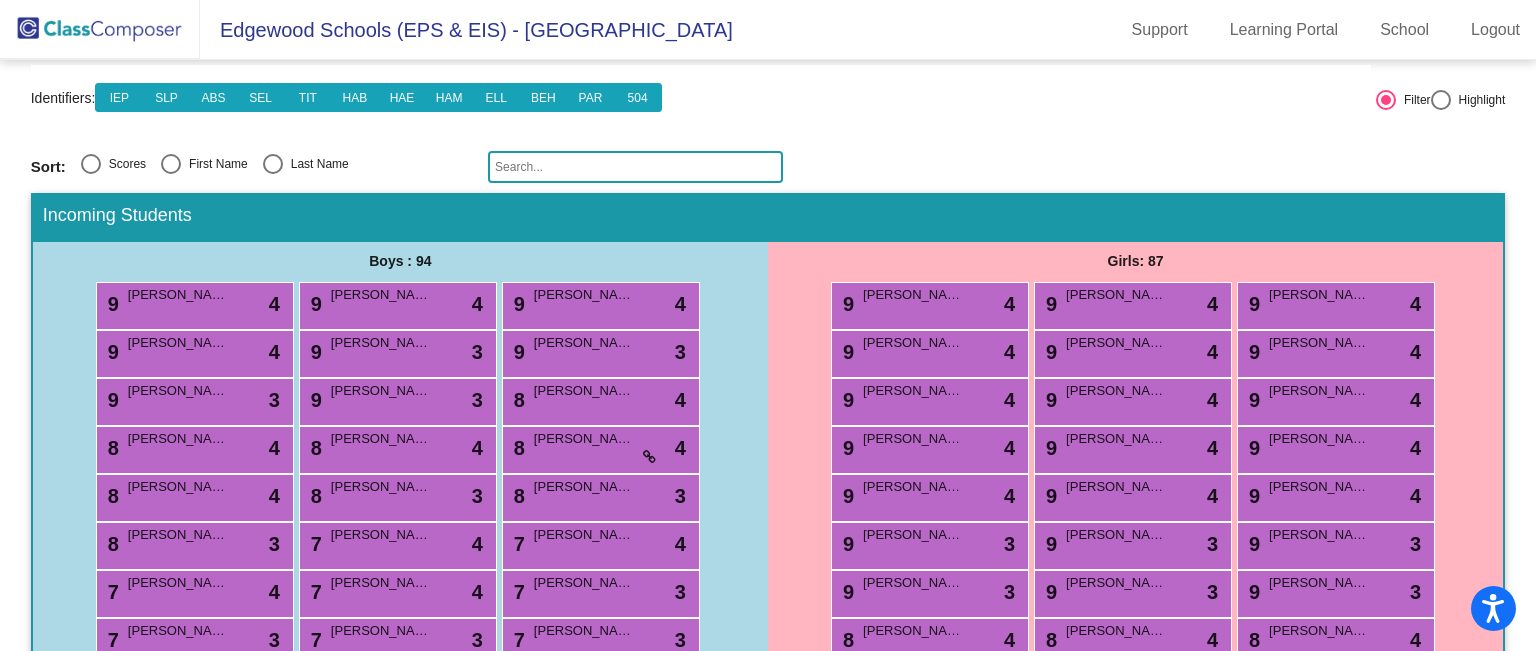 scroll, scrollTop: 132, scrollLeft: 0, axis: vertical 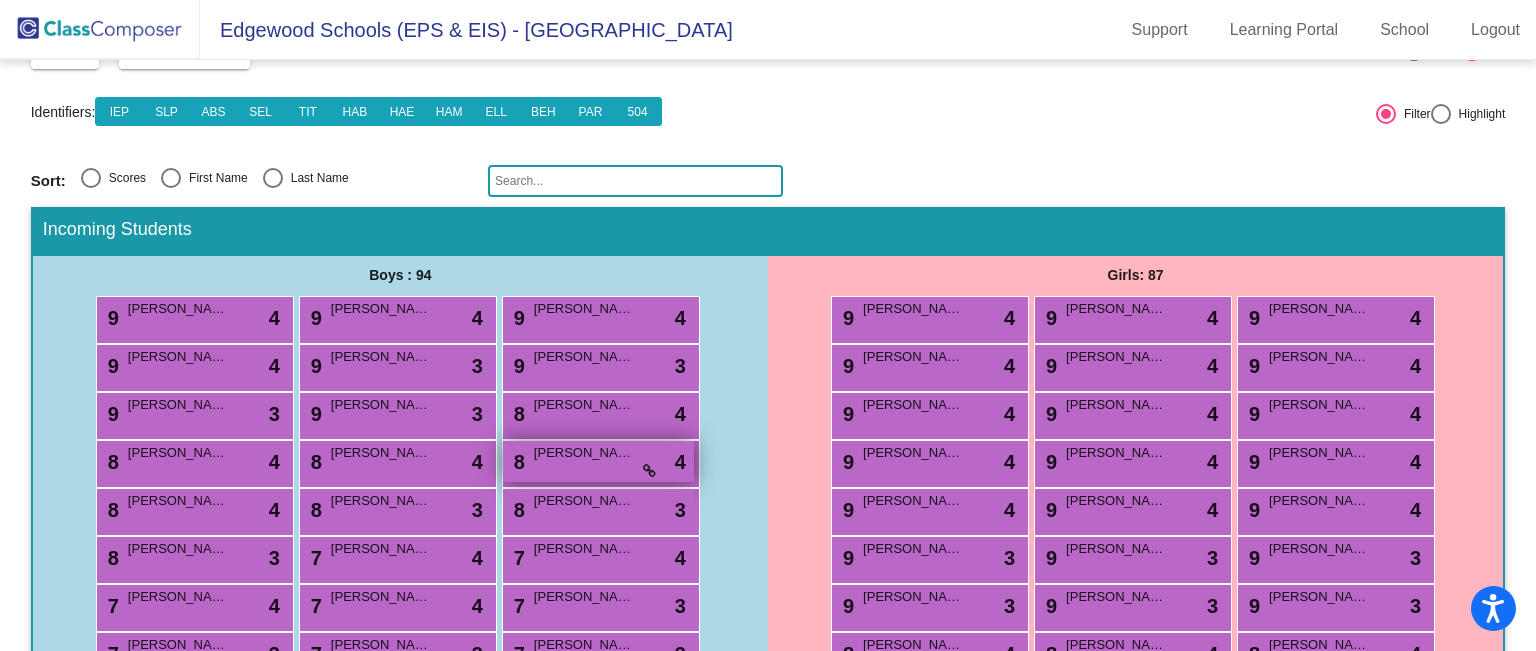 click on "8 Jayson Ojongtambia lock do_not_disturb_alt 4" at bounding box center (598, 461) 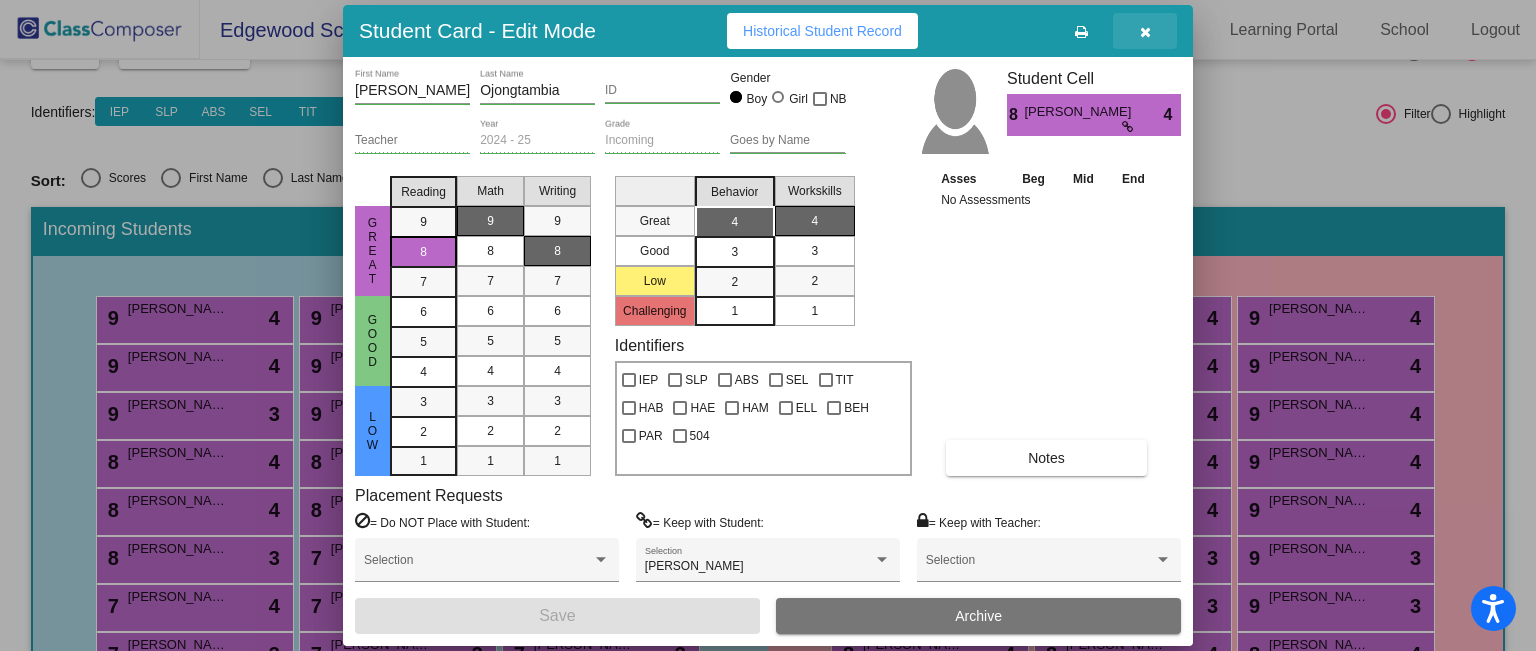 click at bounding box center [1145, 32] 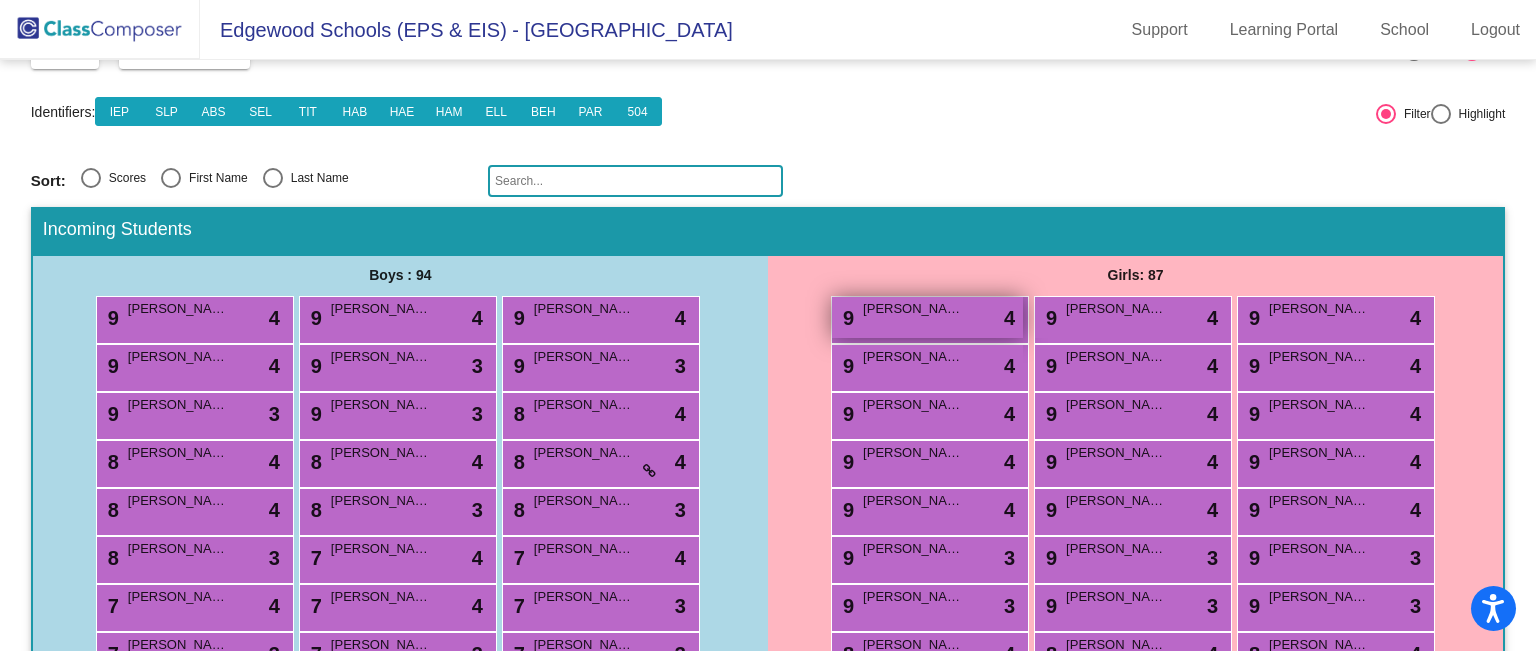 click on "9 Nola Powell lock do_not_disturb_alt 4" at bounding box center [927, 317] 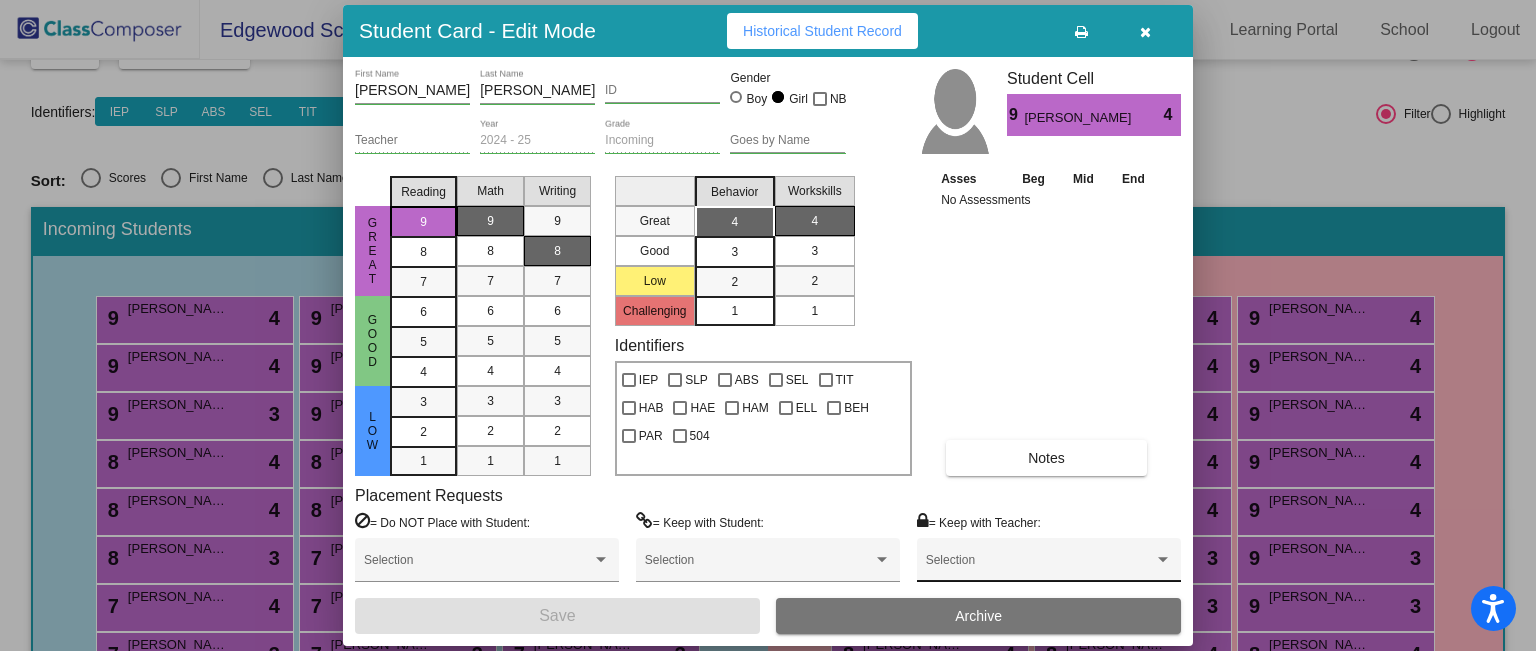 click on "Selection" at bounding box center [1049, 560] 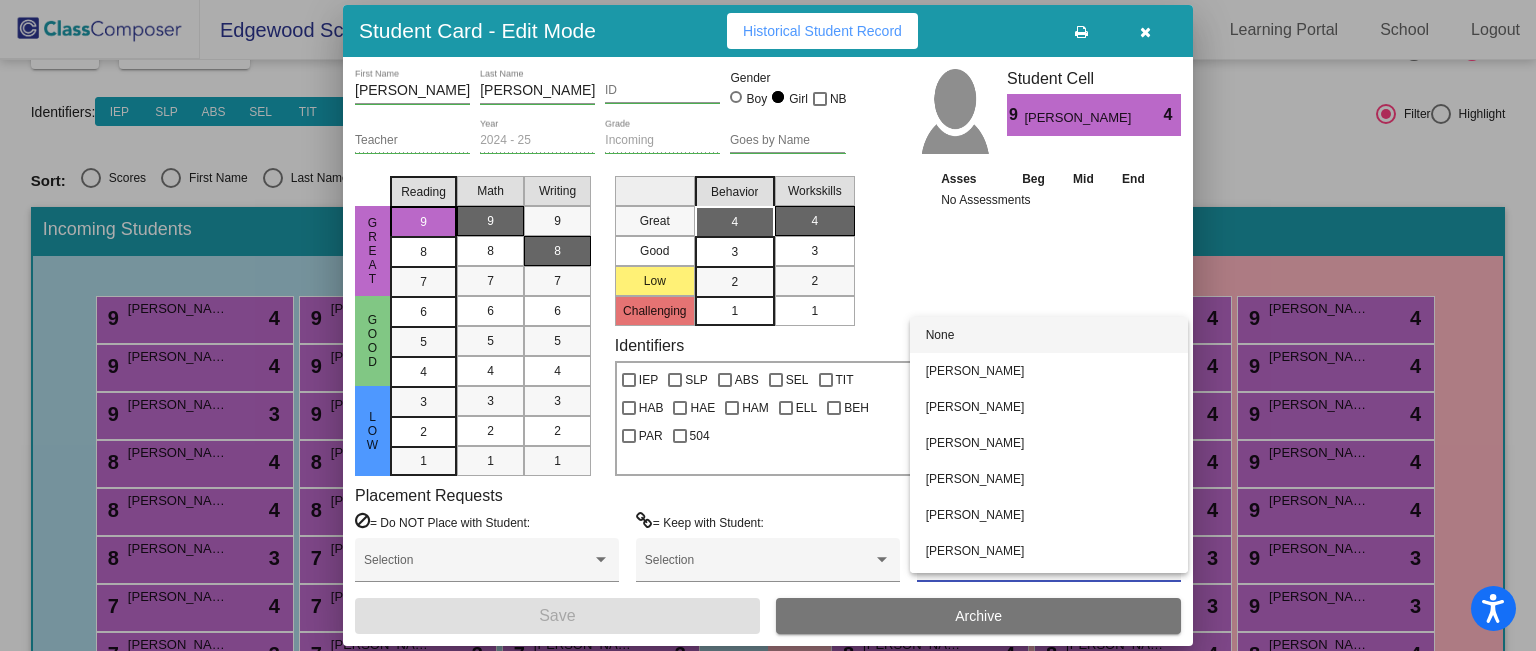 click at bounding box center (768, 325) 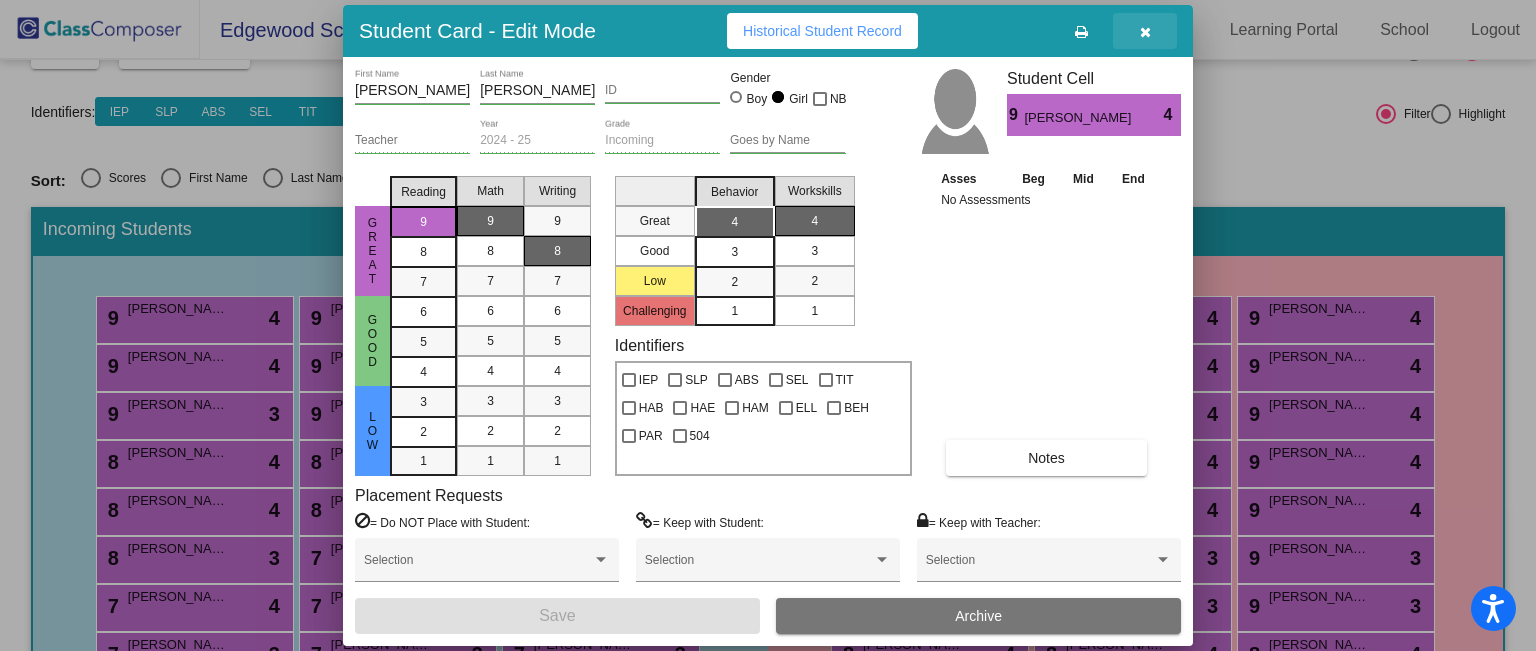 click at bounding box center (1145, 32) 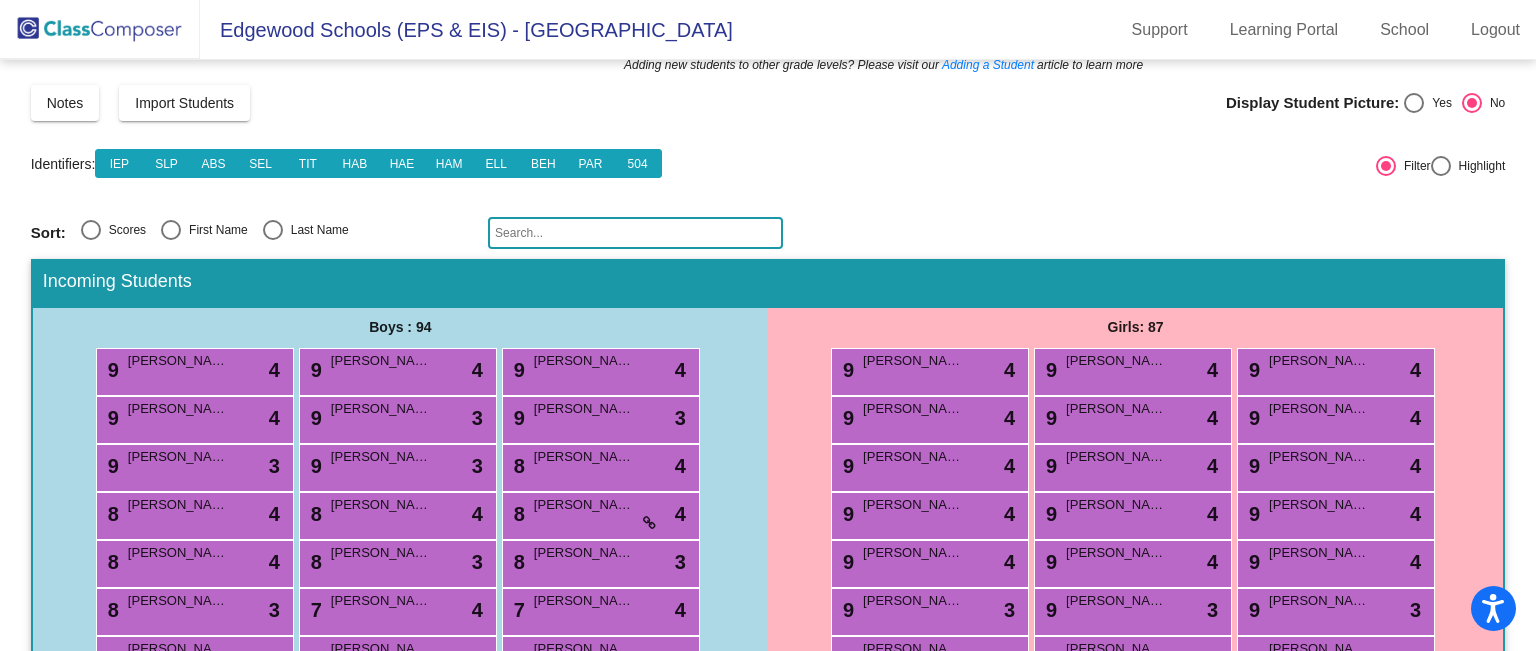 scroll, scrollTop: 78, scrollLeft: 0, axis: vertical 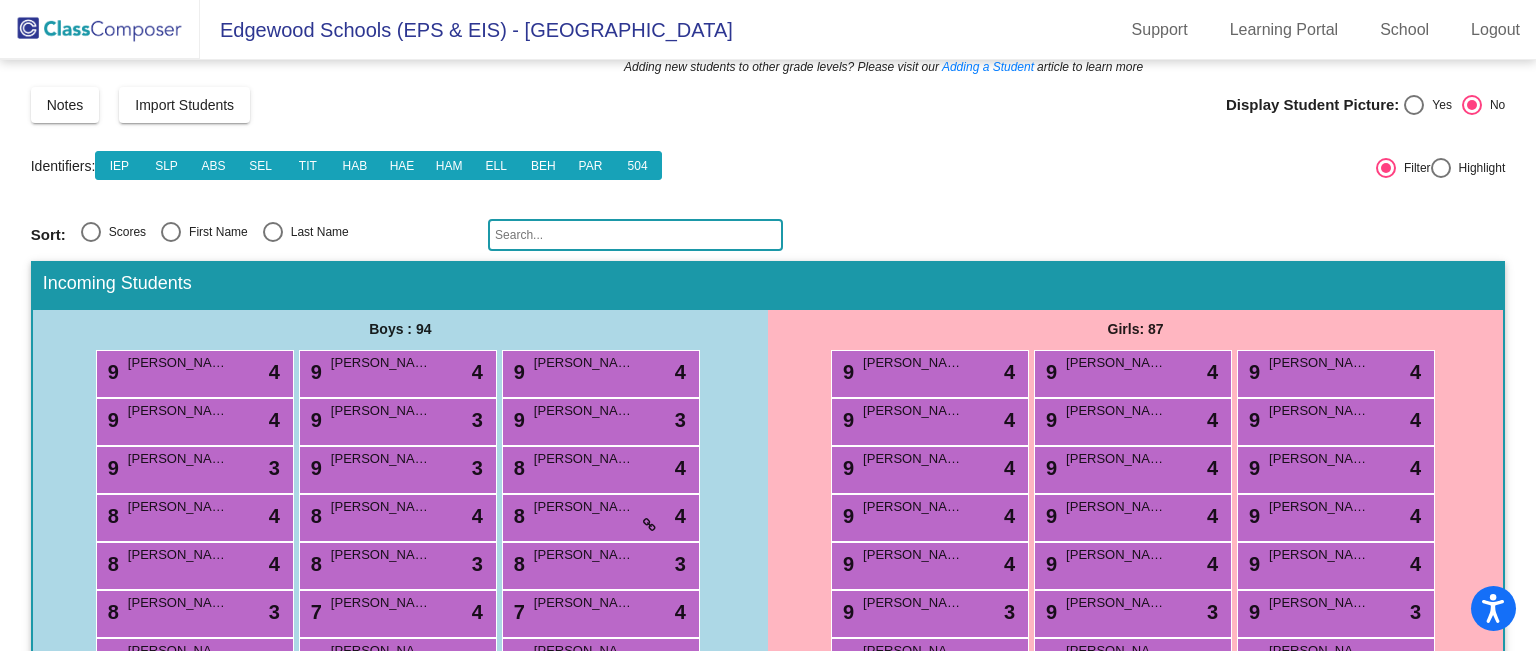 click on "9 Weston Rogers lock do_not_disturb_alt 4 9 Landon Gastineau lock do_not_disturb_alt 4 9 Maddux Sample lock do_not_disturb_alt 4 9 Rowan Ebel lock do_not_disturb_alt 4 9 Graham Forcherio lock do_not_disturb_alt 3 9 Ezra Whiteman lock do_not_disturb_alt 3 9 Micah Chavez lock do_not_disturb_alt 3 9 Henry Thompson lock do_not_disturb_alt 3 8 Landry Baugh lock do_not_disturb_alt 4 8 Myles Hendren lock do_not_disturb_alt 4 8 Myles Manson lock do_not_disturb_alt 4 8 Jayson Ojongtambia lock do_not_disturb_alt 4 8 Levi Spangler-Rosales lock do_not_disturb_alt 4 8 Benton Hough lock do_not_disturb_alt 3 8 Dakota Sparks lock do_not_disturb_alt 3 8 Braxton Sondergard lock do_not_disturb_alt 3 7 Rhys Springer lock do_not_disturb_alt 4 7 Jacob Jones lock do_not_disturb_alt 4 7 James Healy lock do_not_disturb_alt 4 7 Mason Wilbur lock do_not_disturb_alt 4 7 Isaiah Silvernail lock do_not_disturb_alt 3 7 Everett Wolter lock do_not_disturb_alt 3 7 Coleson Terrell lock do_not_disturb_alt 3 7 DJ Thomas lock do_not_disturb_alt 3" at bounding box center (400, 1118) 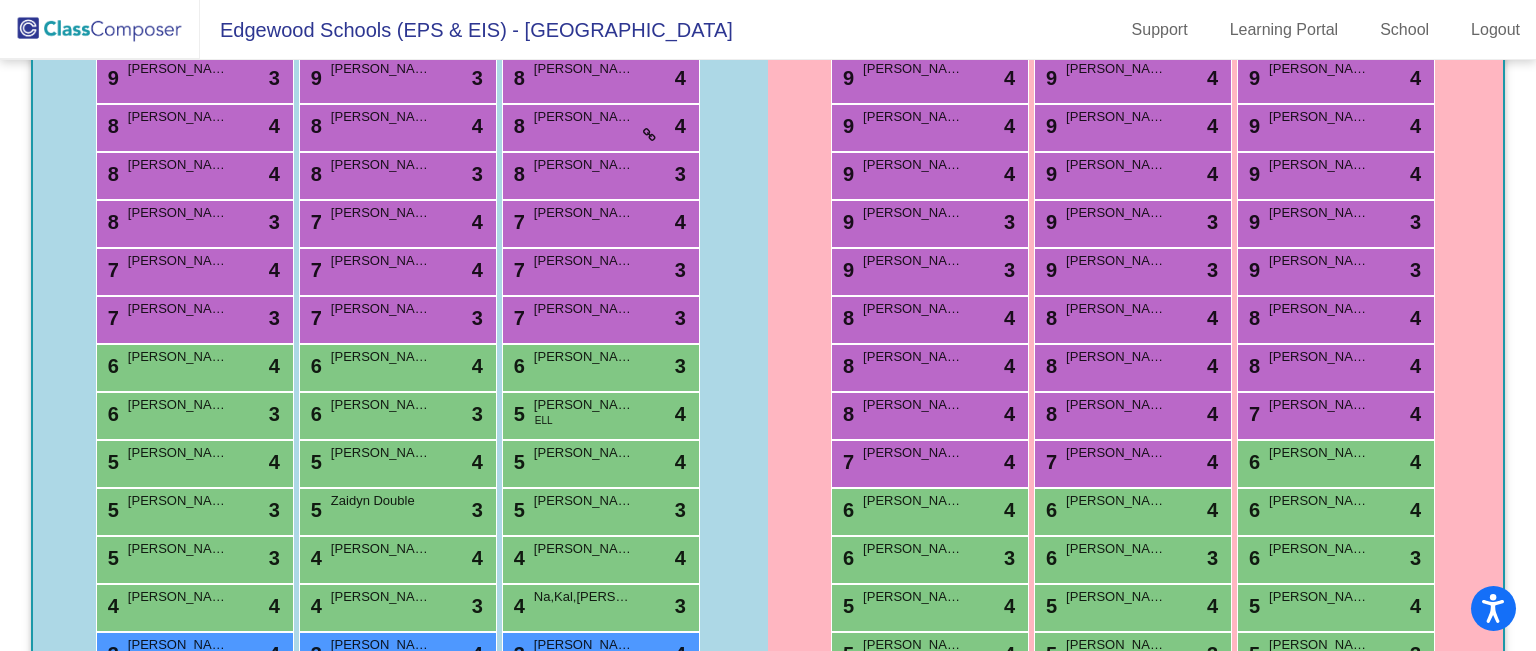 scroll, scrollTop: 468, scrollLeft: 0, axis: vertical 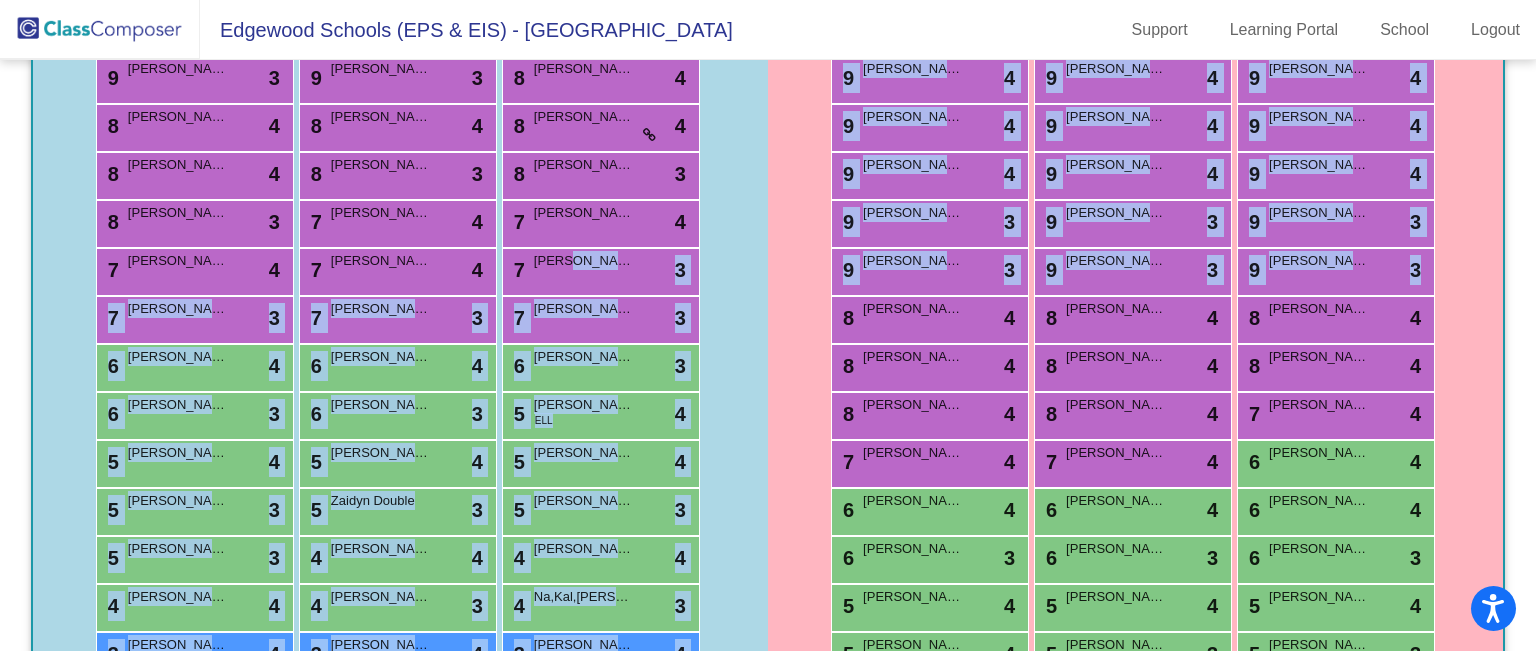 drag, startPoint x: 560, startPoint y: 266, endPoint x: 810, endPoint y: 304, distance: 252.8715 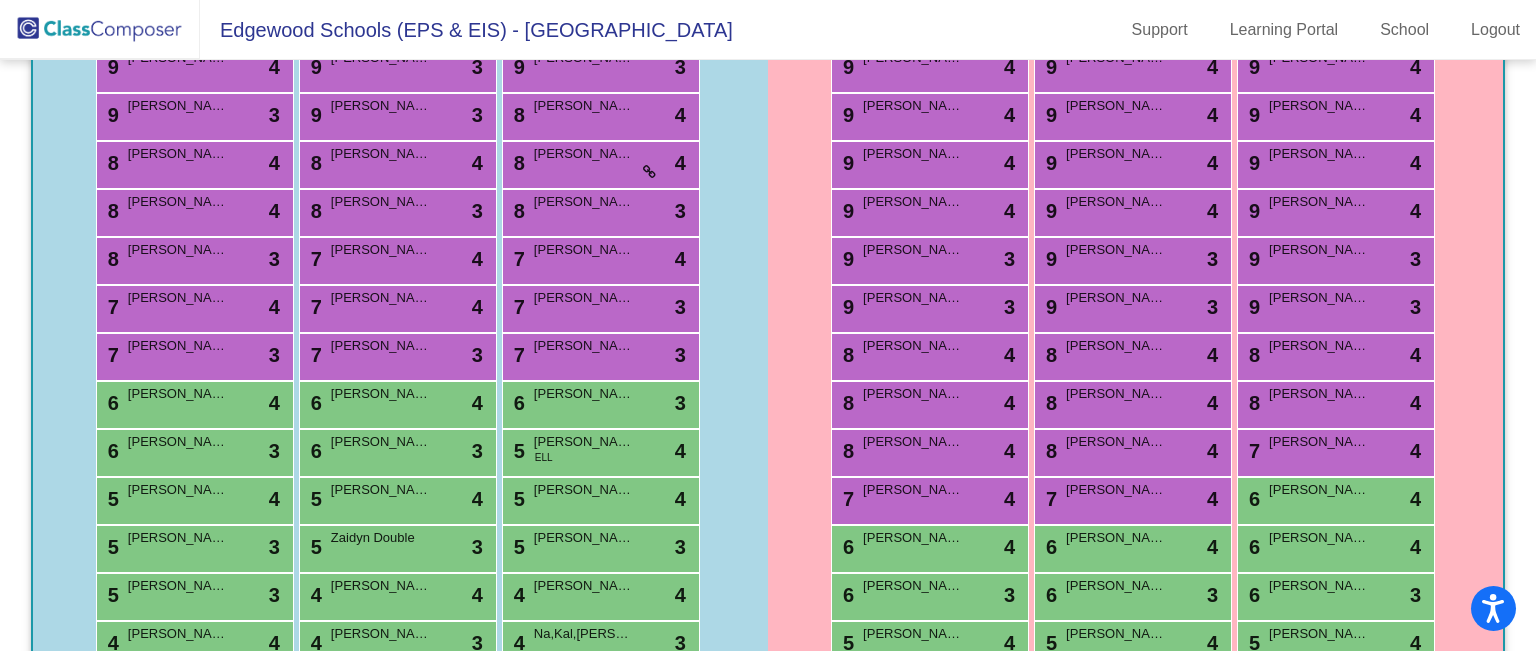 scroll, scrollTop: 430, scrollLeft: 0, axis: vertical 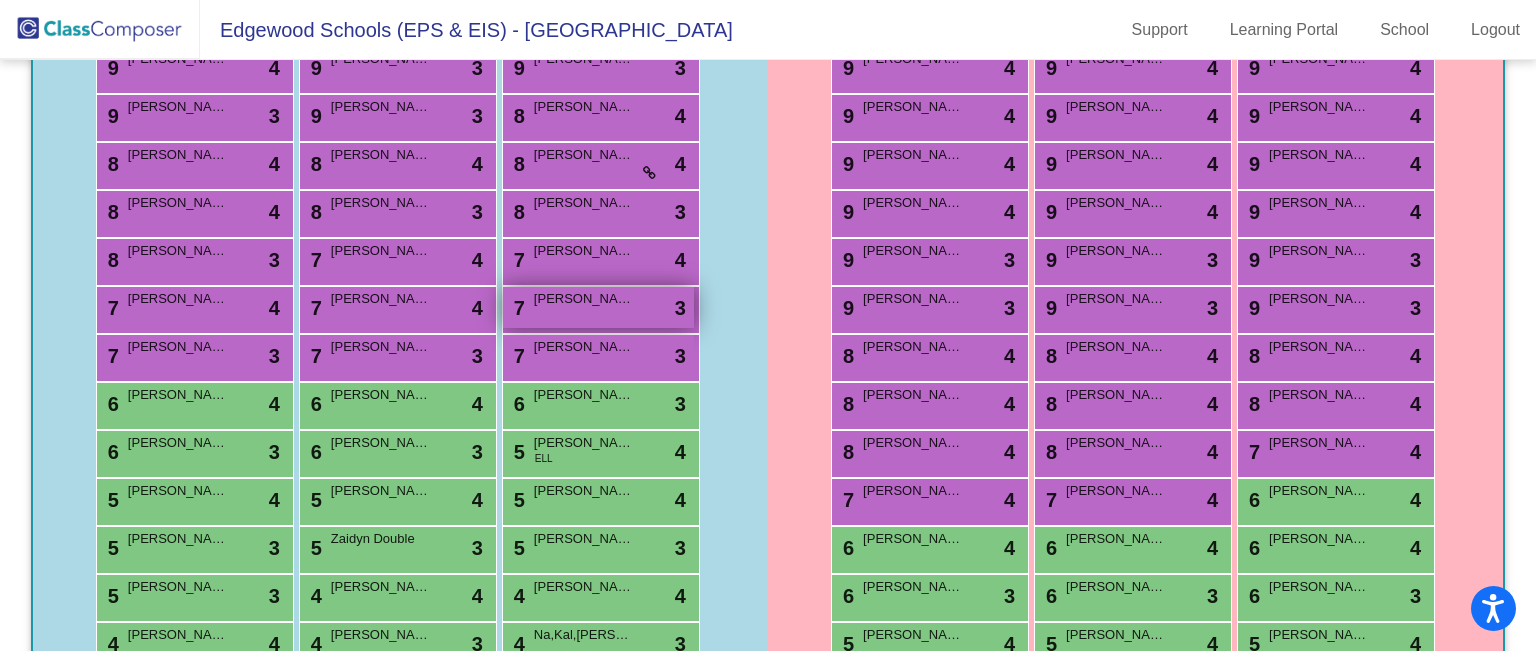 click on "7 Isaiah Silvernail lock do_not_disturb_alt 3" at bounding box center (598, 307) 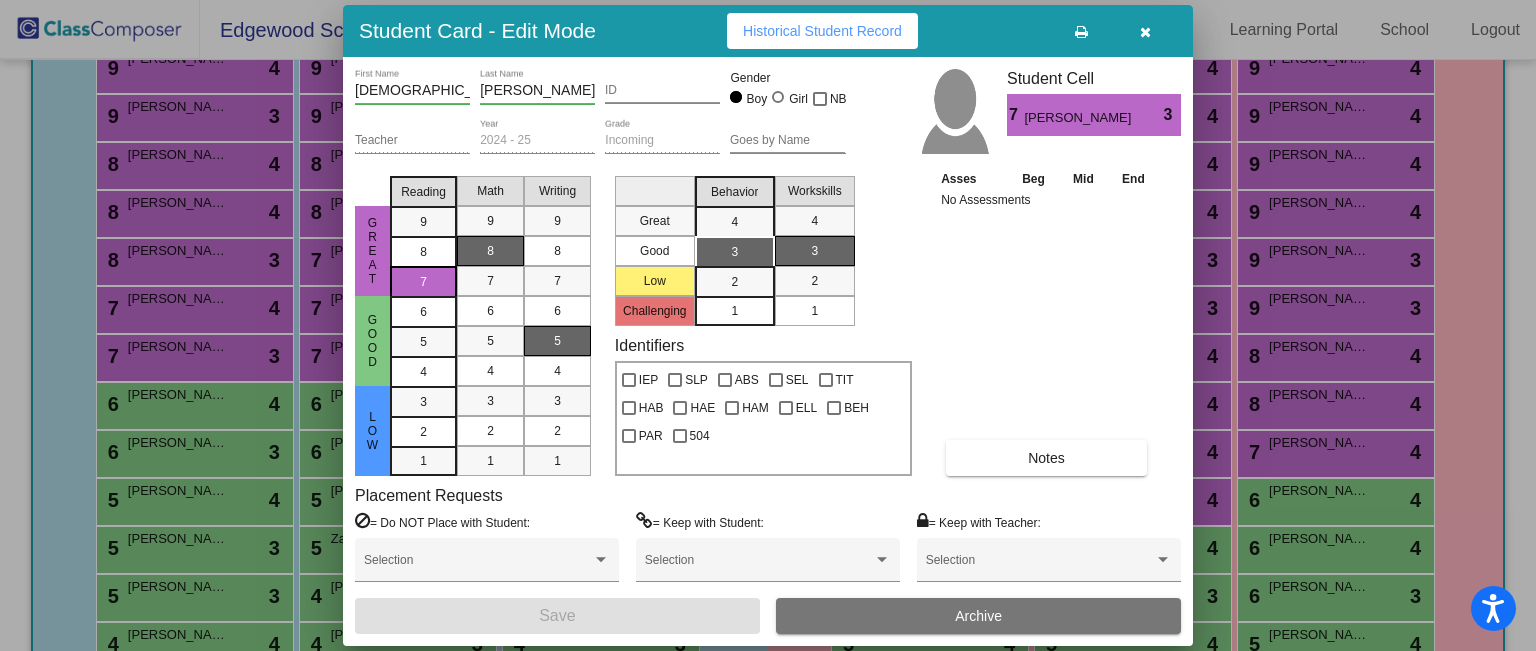 click at bounding box center [768, 325] 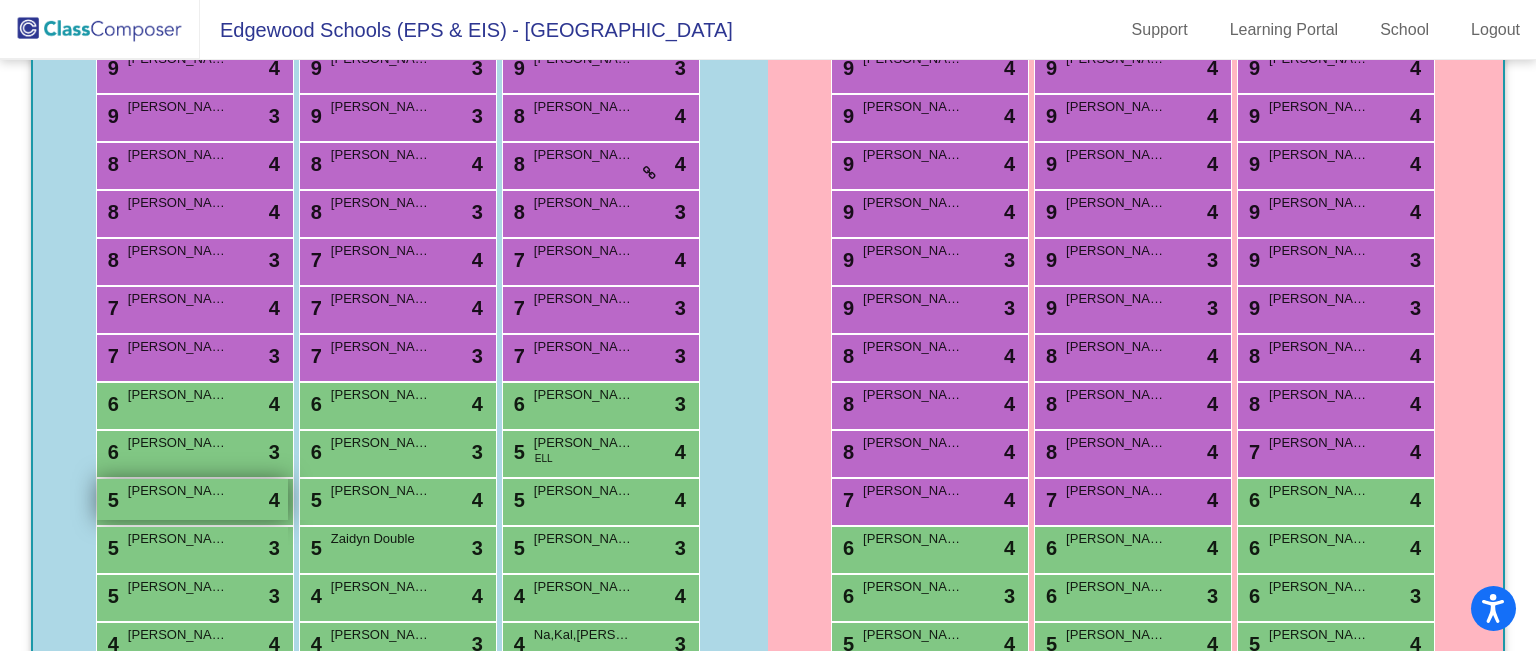 click on "5 Carter Willis lock do_not_disturb_alt 4" at bounding box center (192, 499) 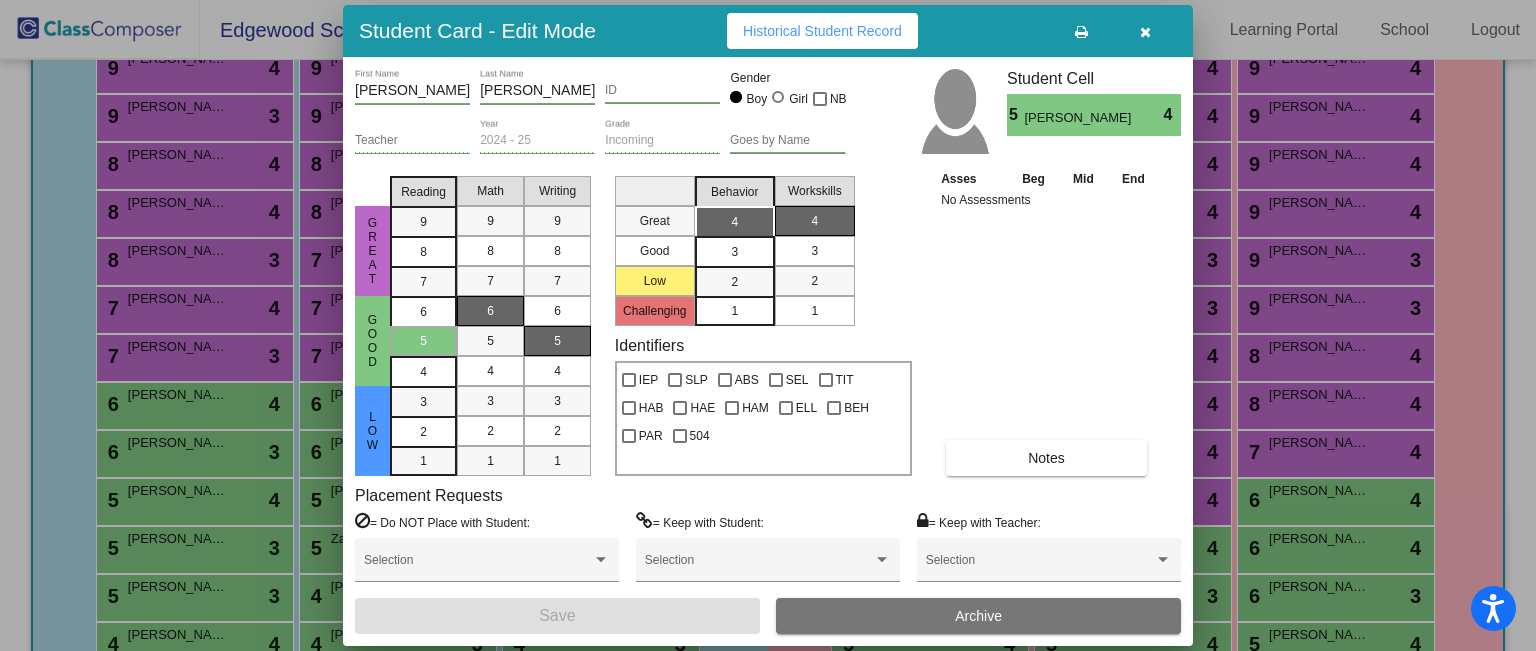 click at bounding box center (768, 325) 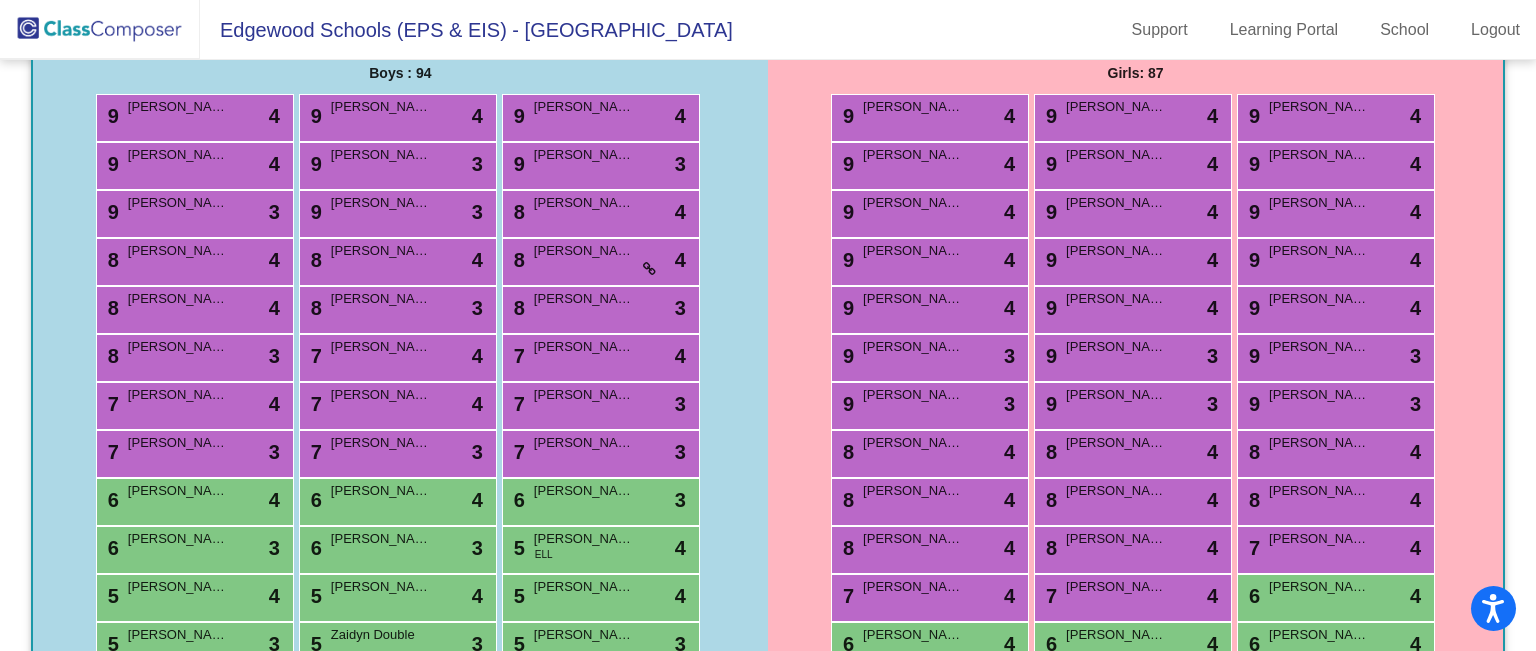 scroll, scrollTop: 300, scrollLeft: 0, axis: vertical 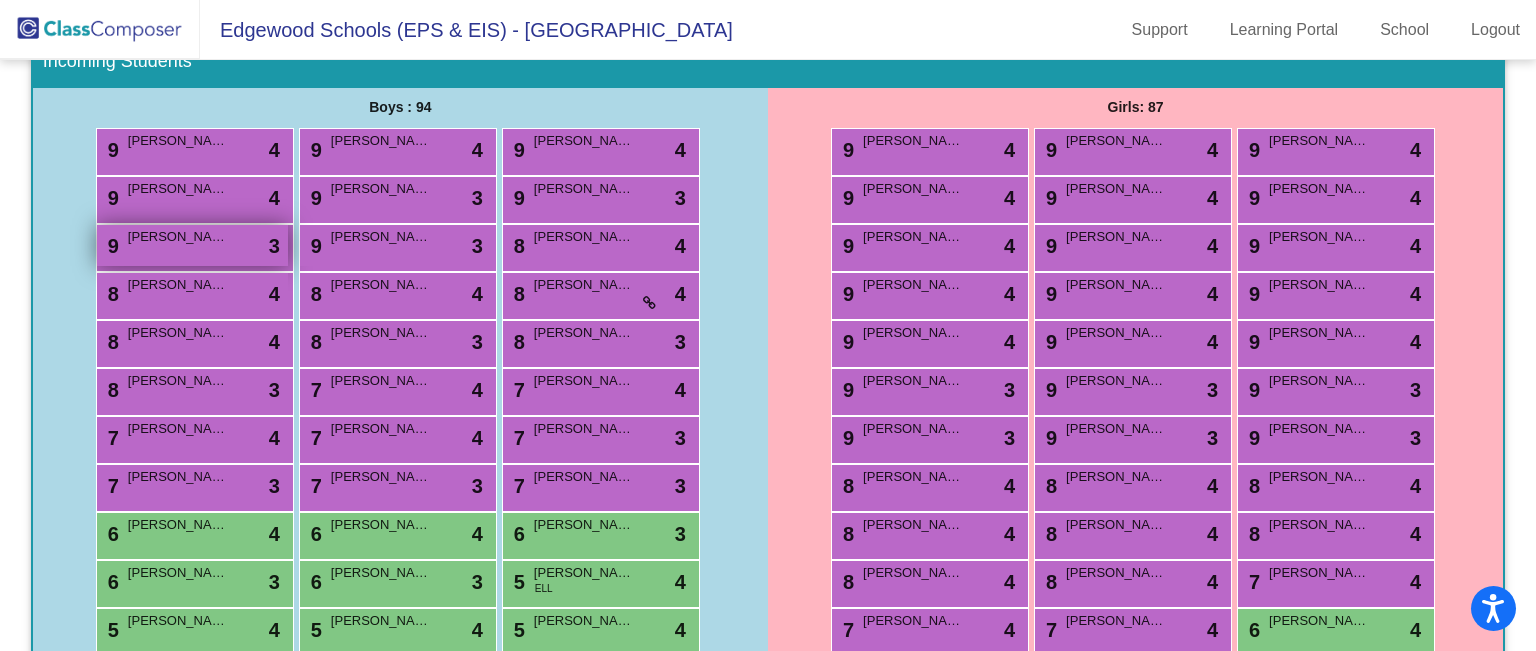 click on "9 Micah Chavez lock do_not_disturb_alt 3" at bounding box center (192, 245) 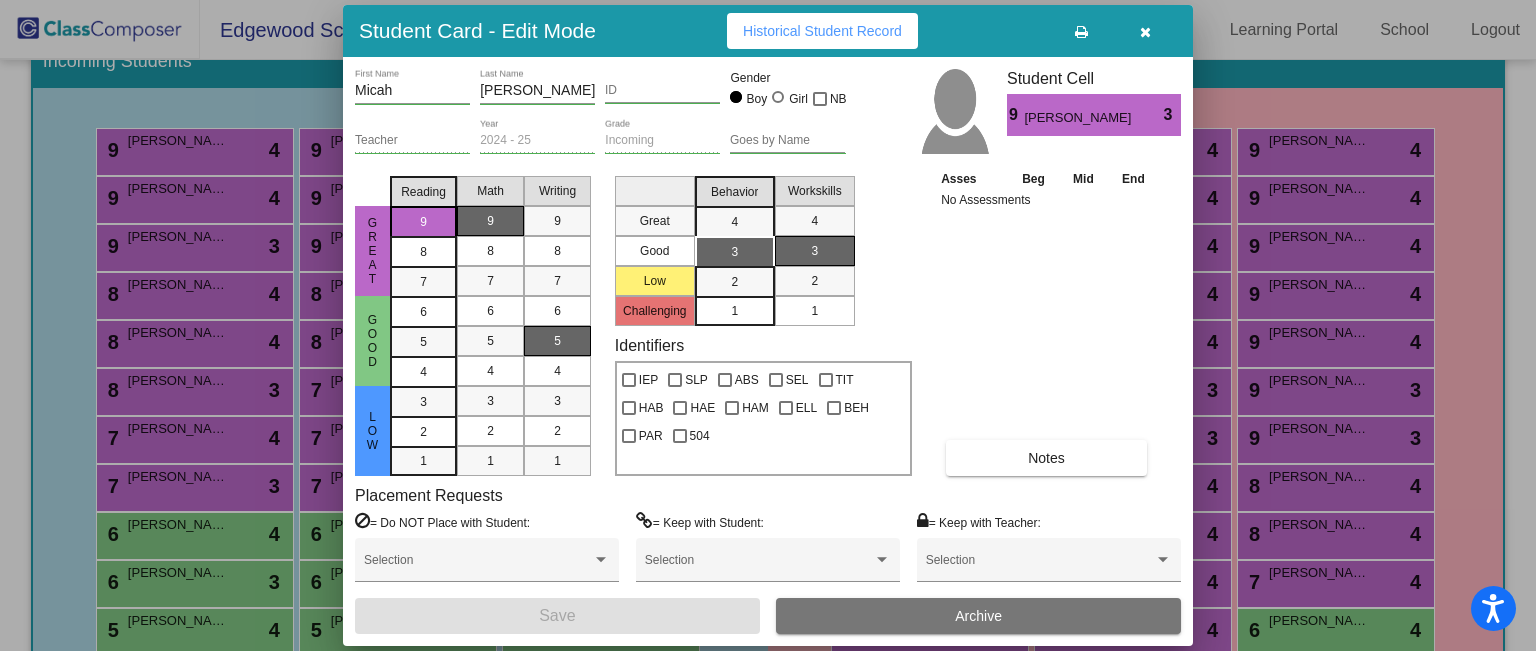 click at bounding box center [768, 325] 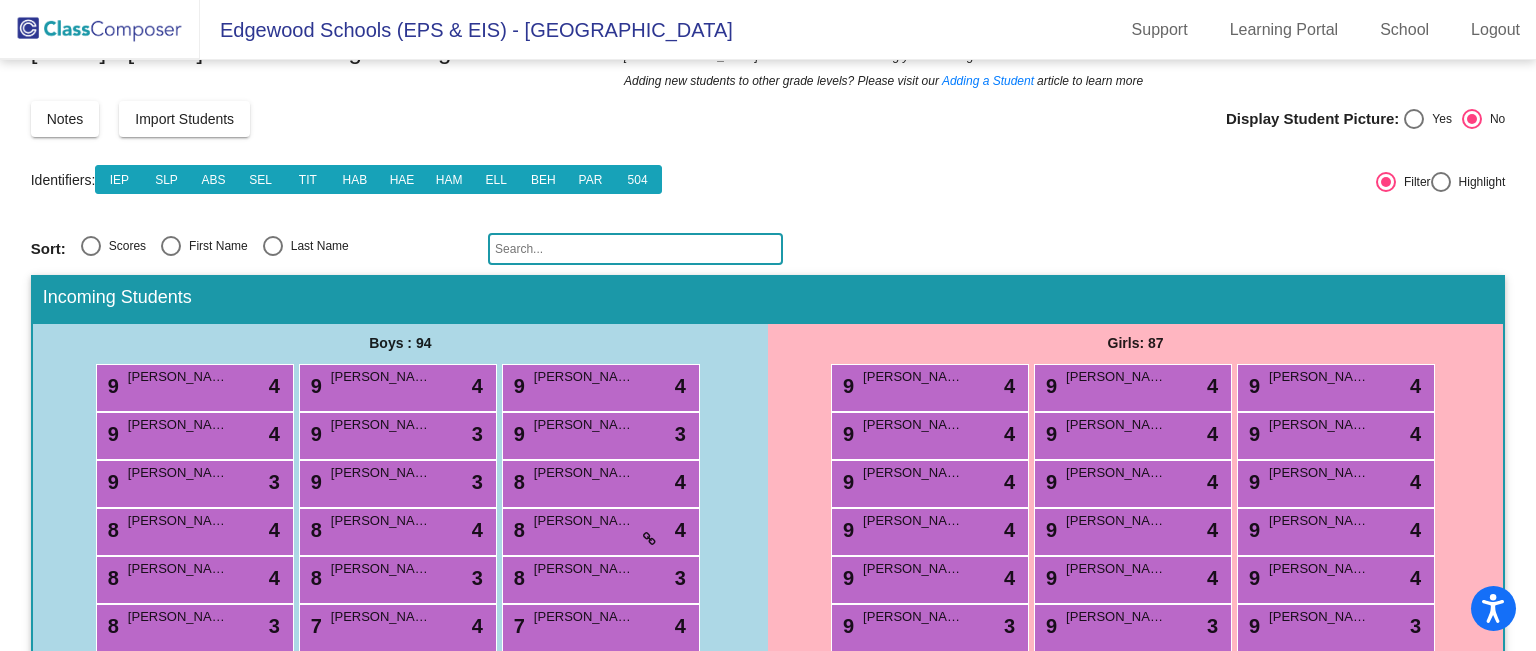 scroll, scrollTop: 0, scrollLeft: 0, axis: both 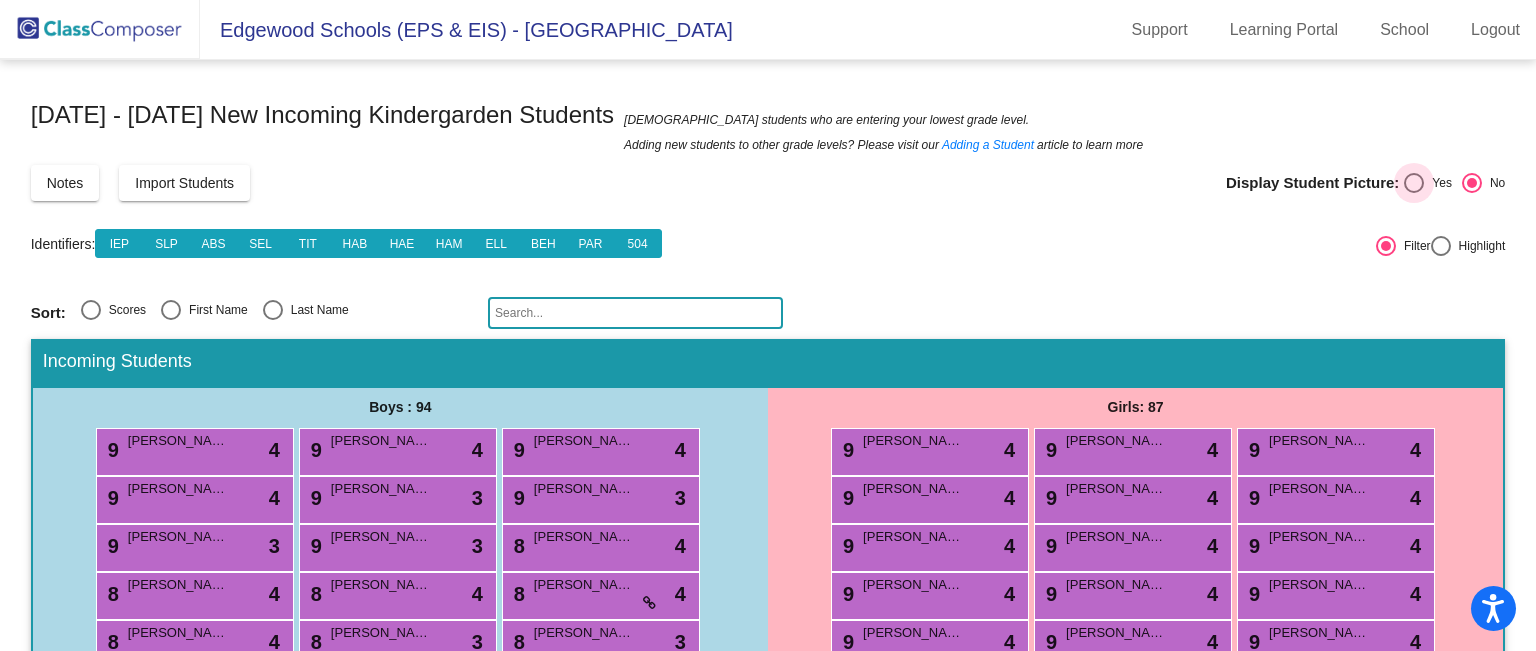 click at bounding box center (1414, 183) 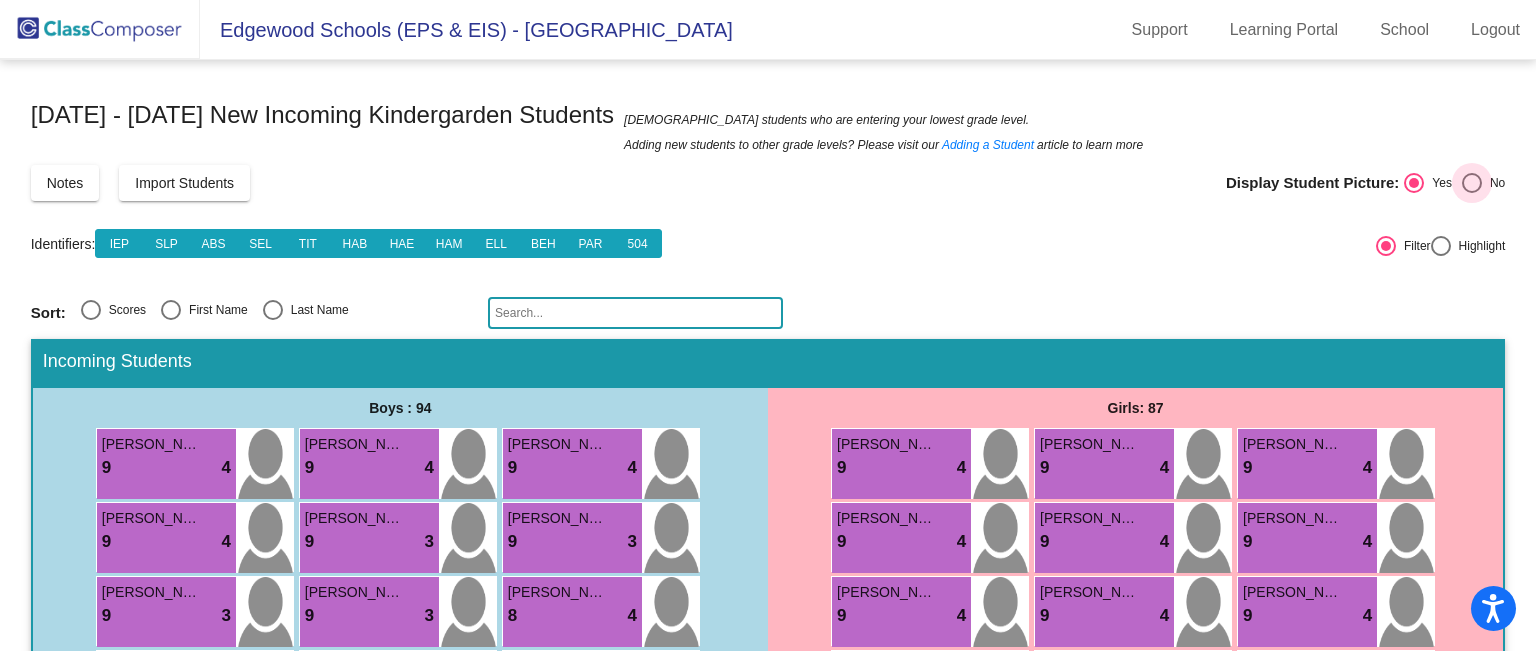 click at bounding box center [1472, 183] 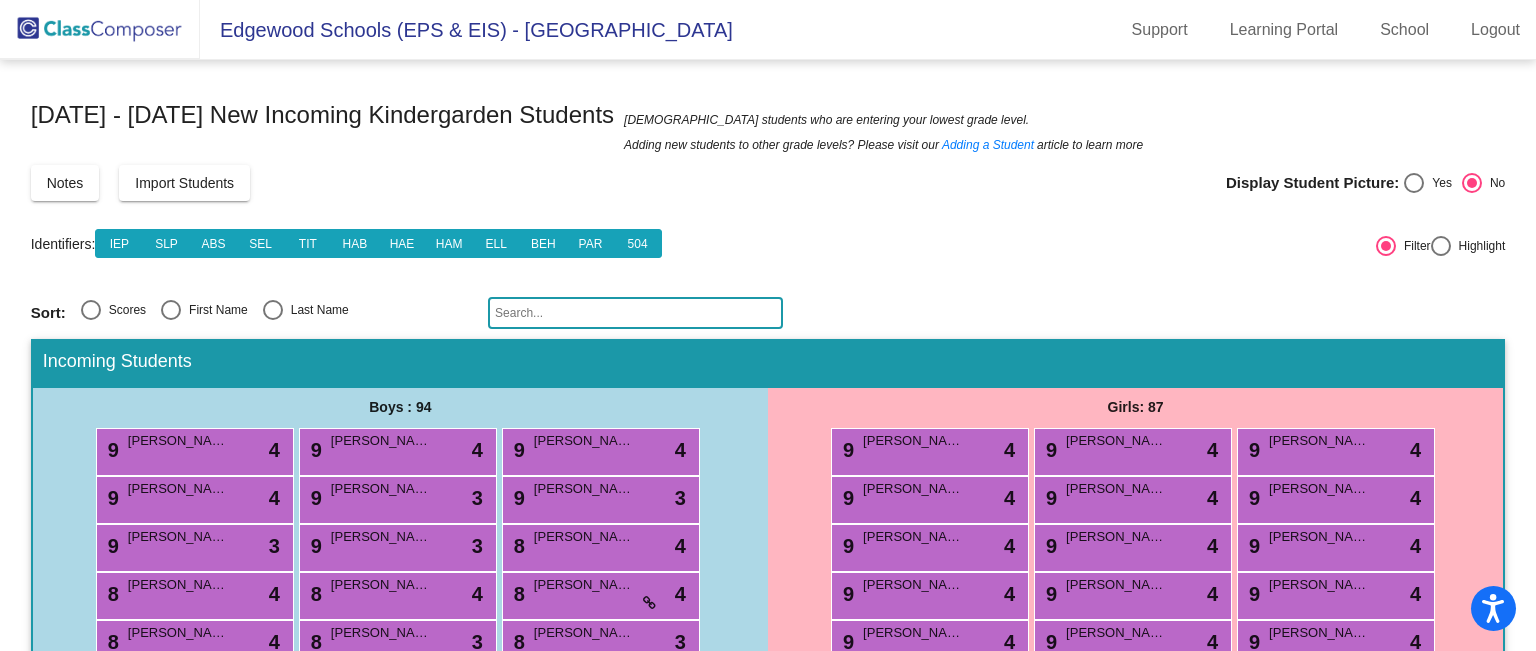 click on "Edgewood Schools (EPS & EIS) - Alissa" 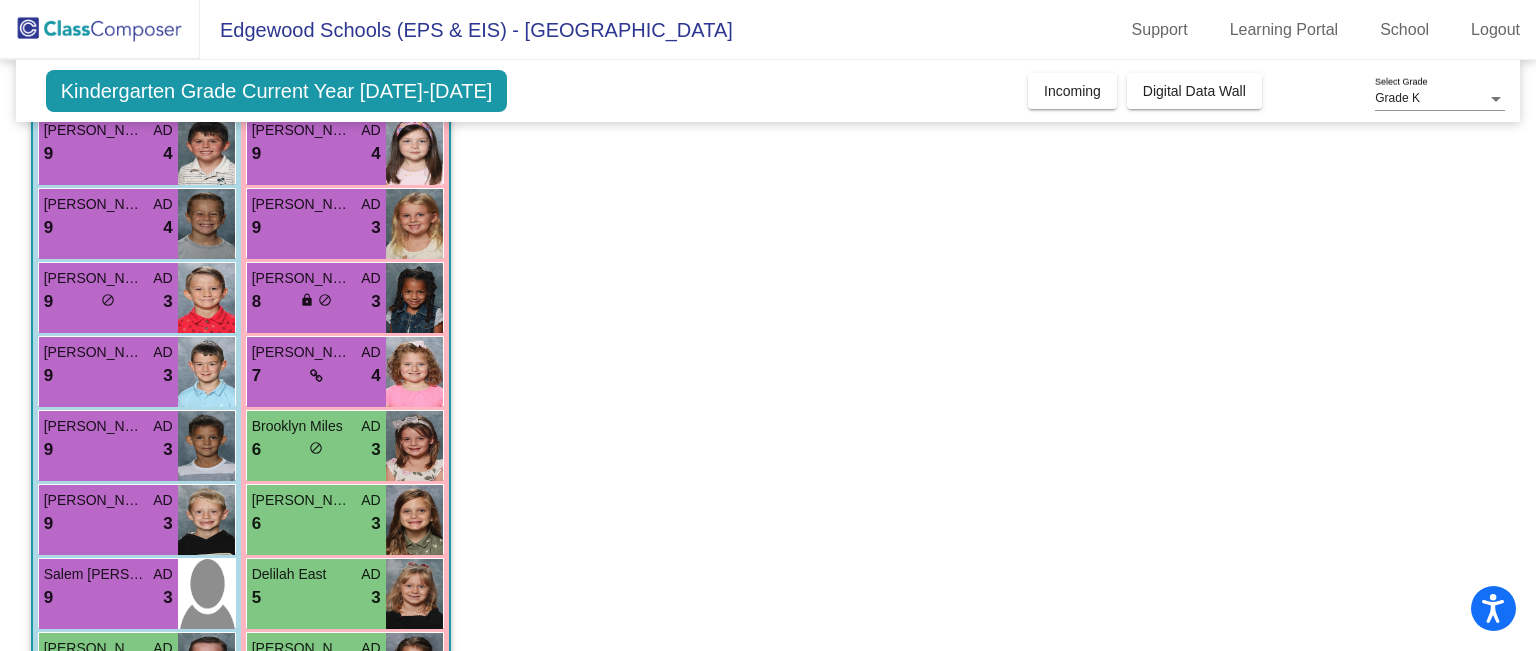 scroll, scrollTop: 292, scrollLeft: 0, axis: vertical 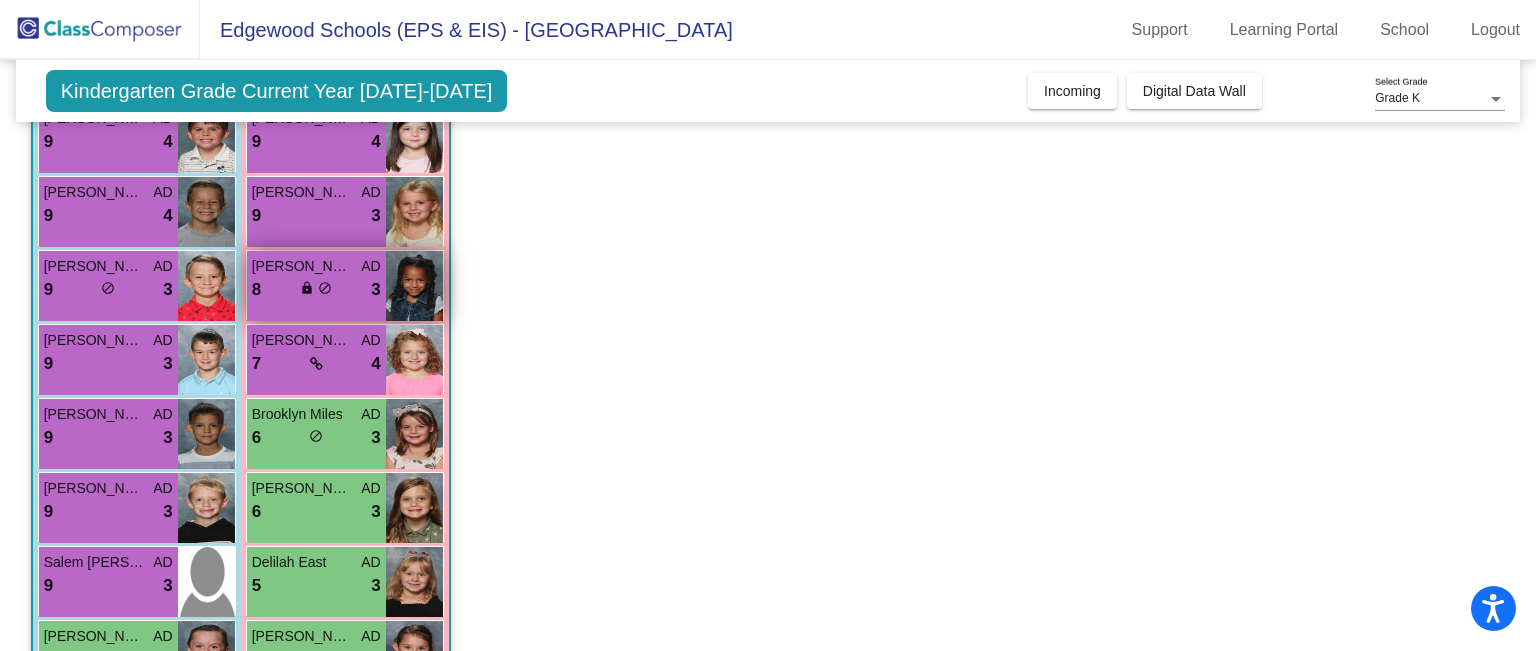 click on "8 lock do_not_disturb_alt 3" at bounding box center (316, 290) 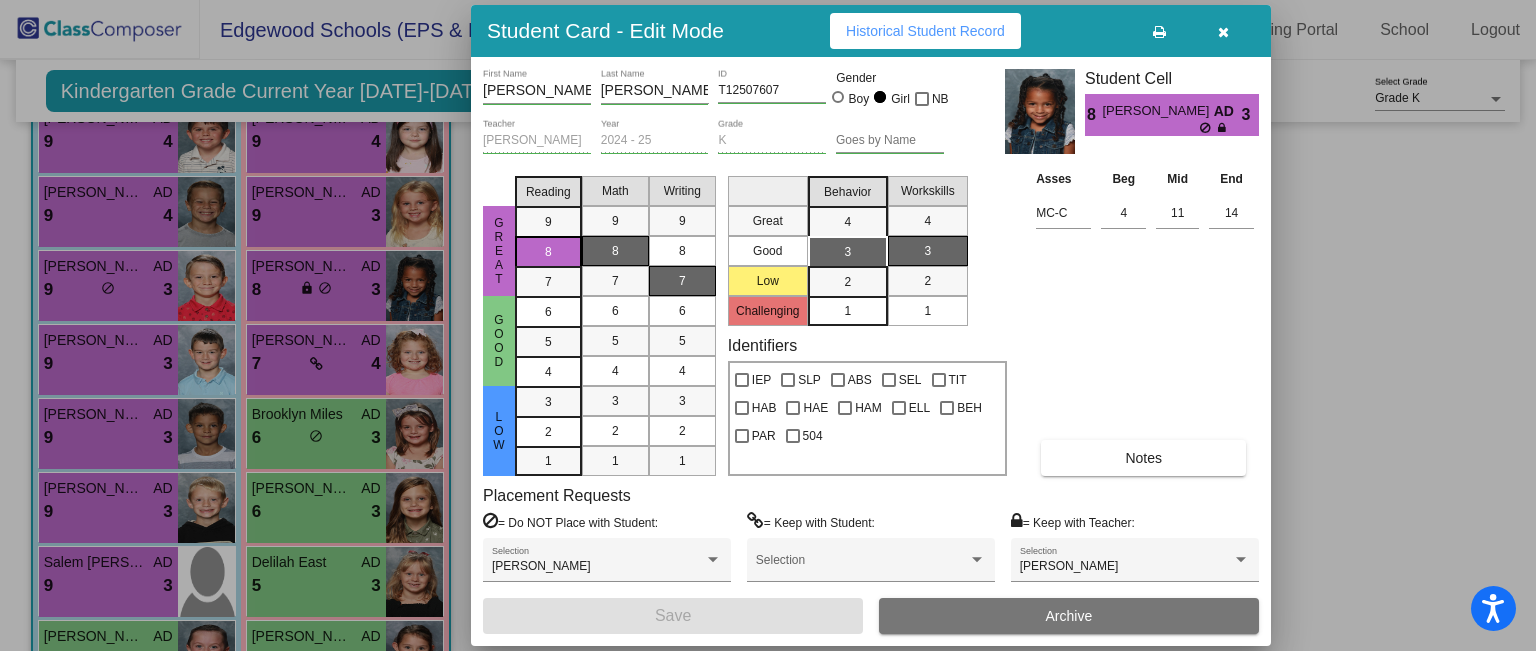 click at bounding box center [768, 325] 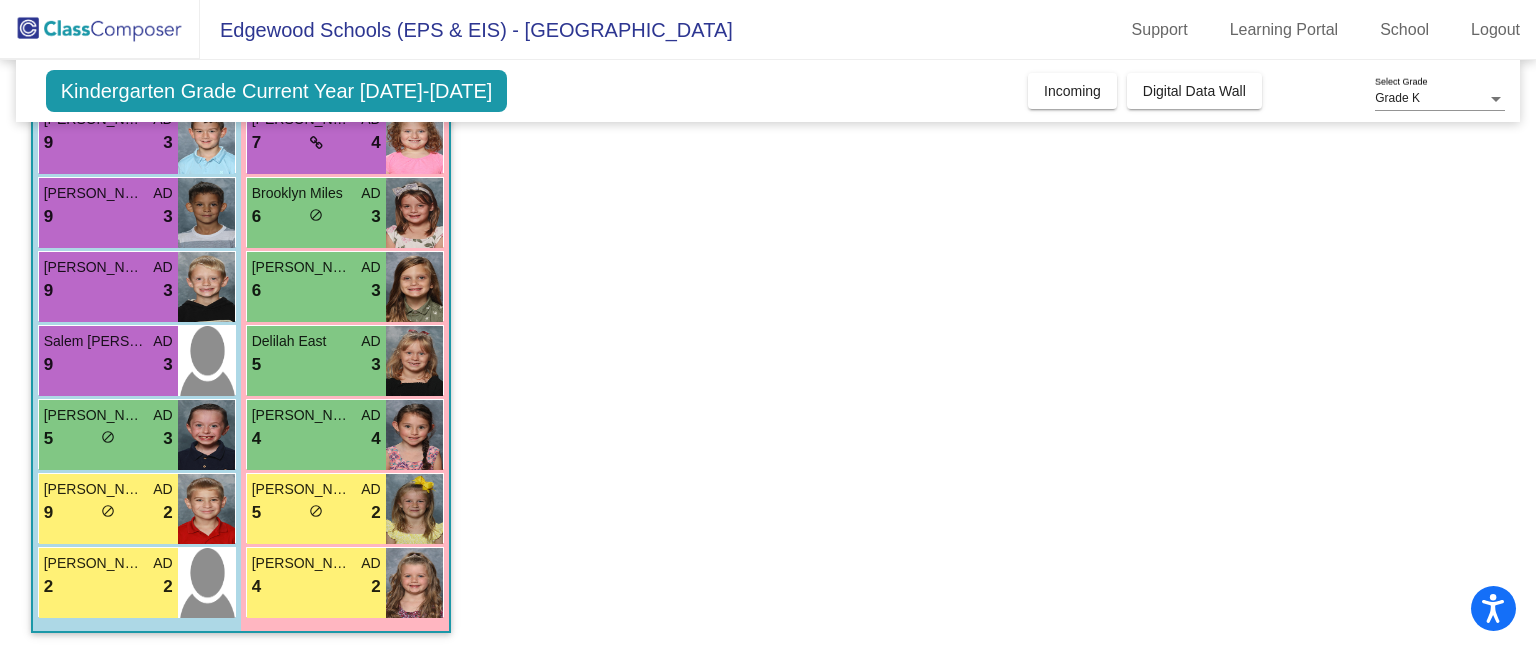 scroll, scrollTop: 0, scrollLeft: 0, axis: both 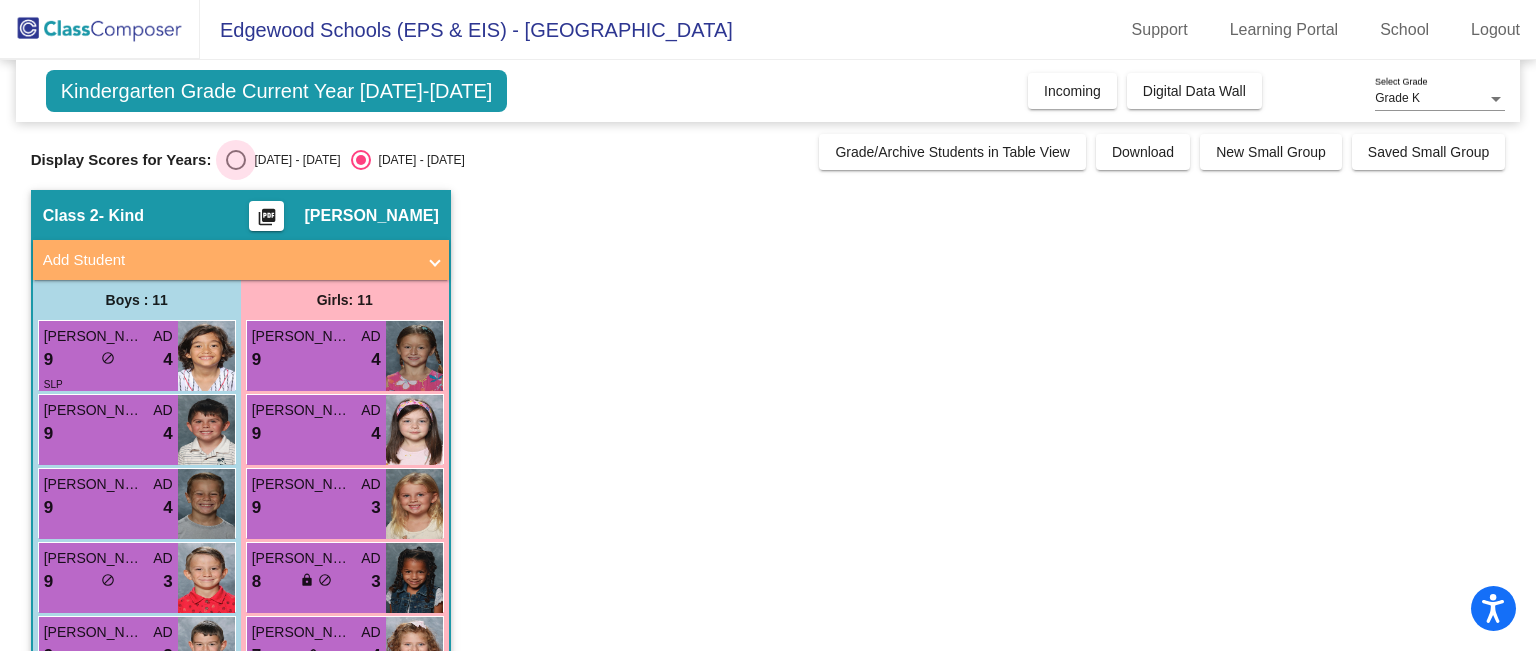 click at bounding box center [236, 160] 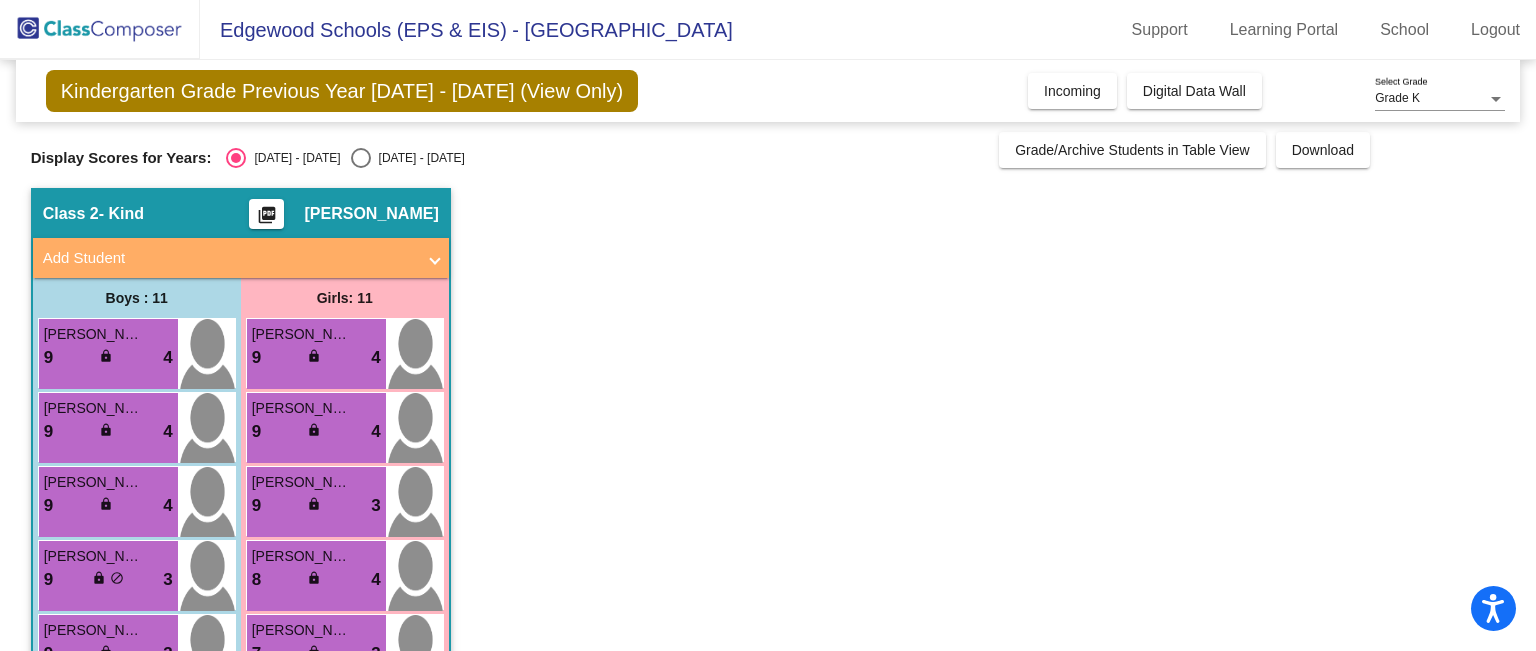 scroll, scrollTop: 0, scrollLeft: 0, axis: both 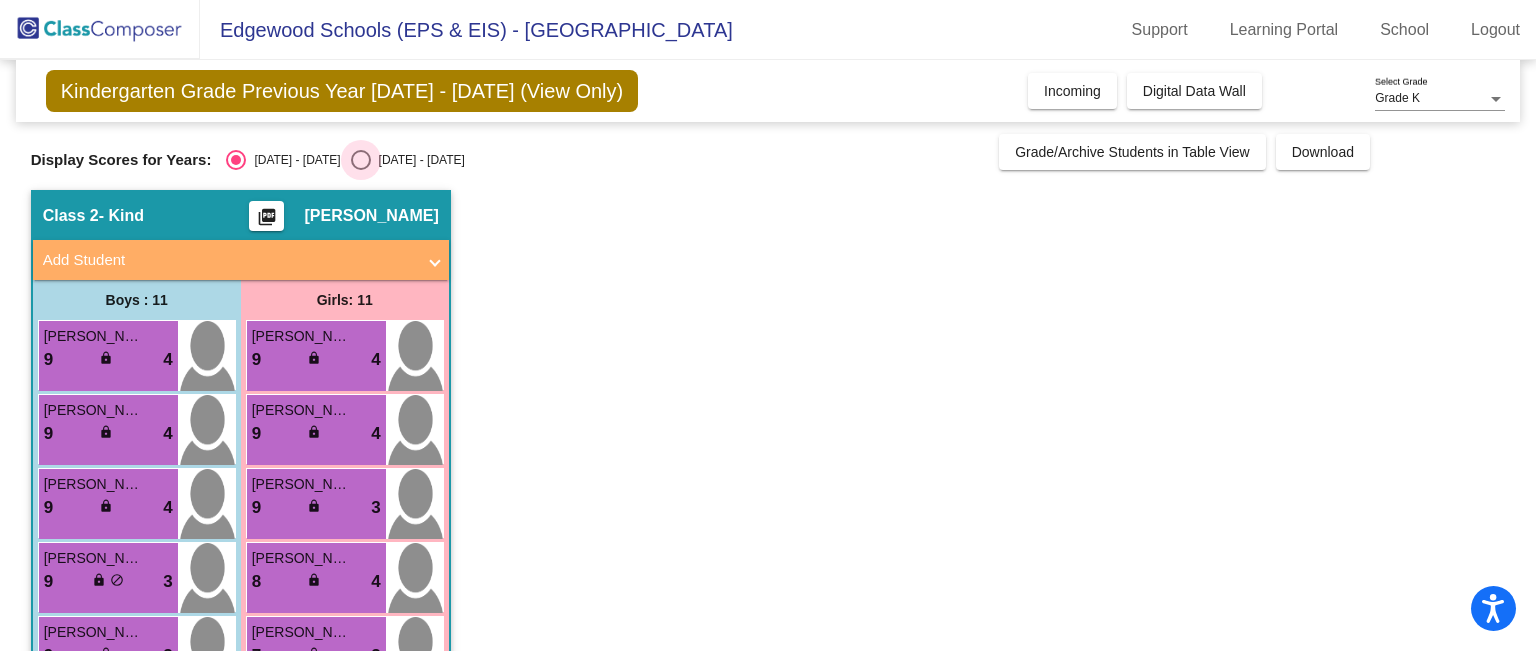 click at bounding box center (361, 160) 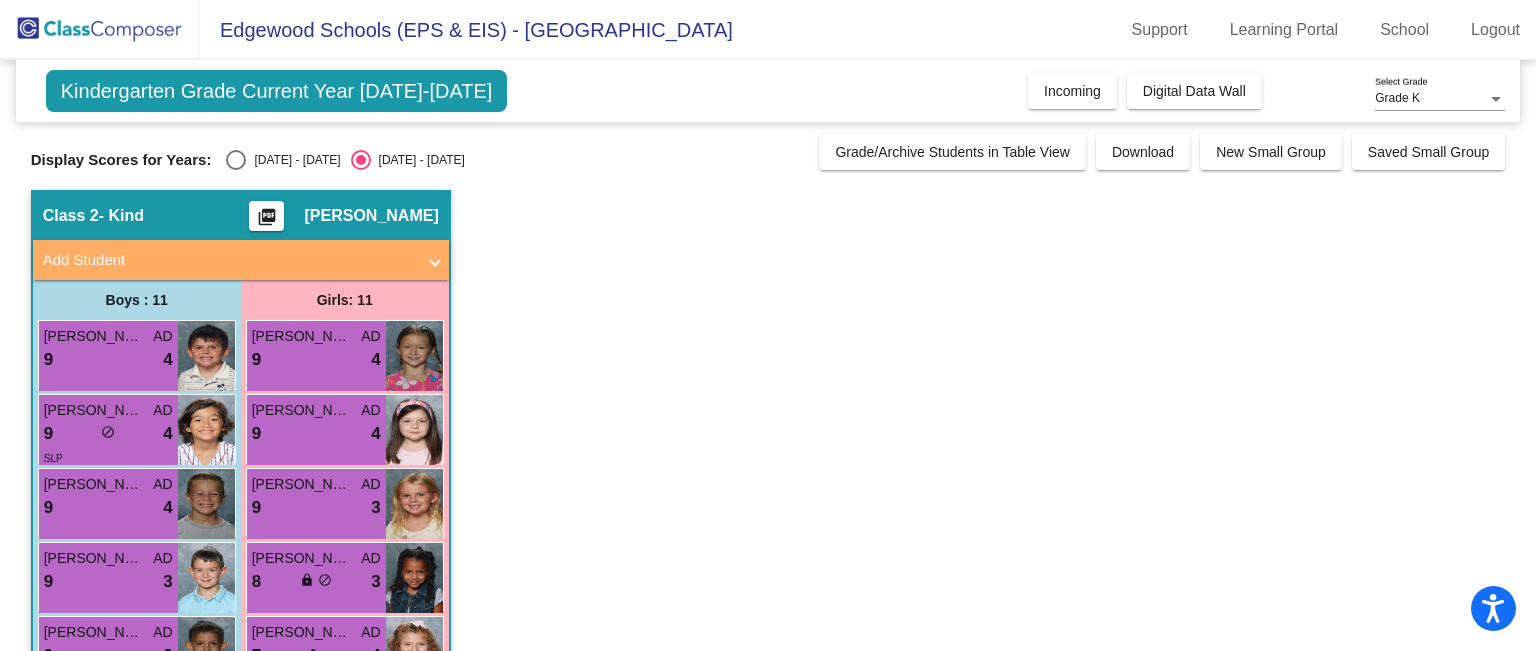 click at bounding box center (236, 160) 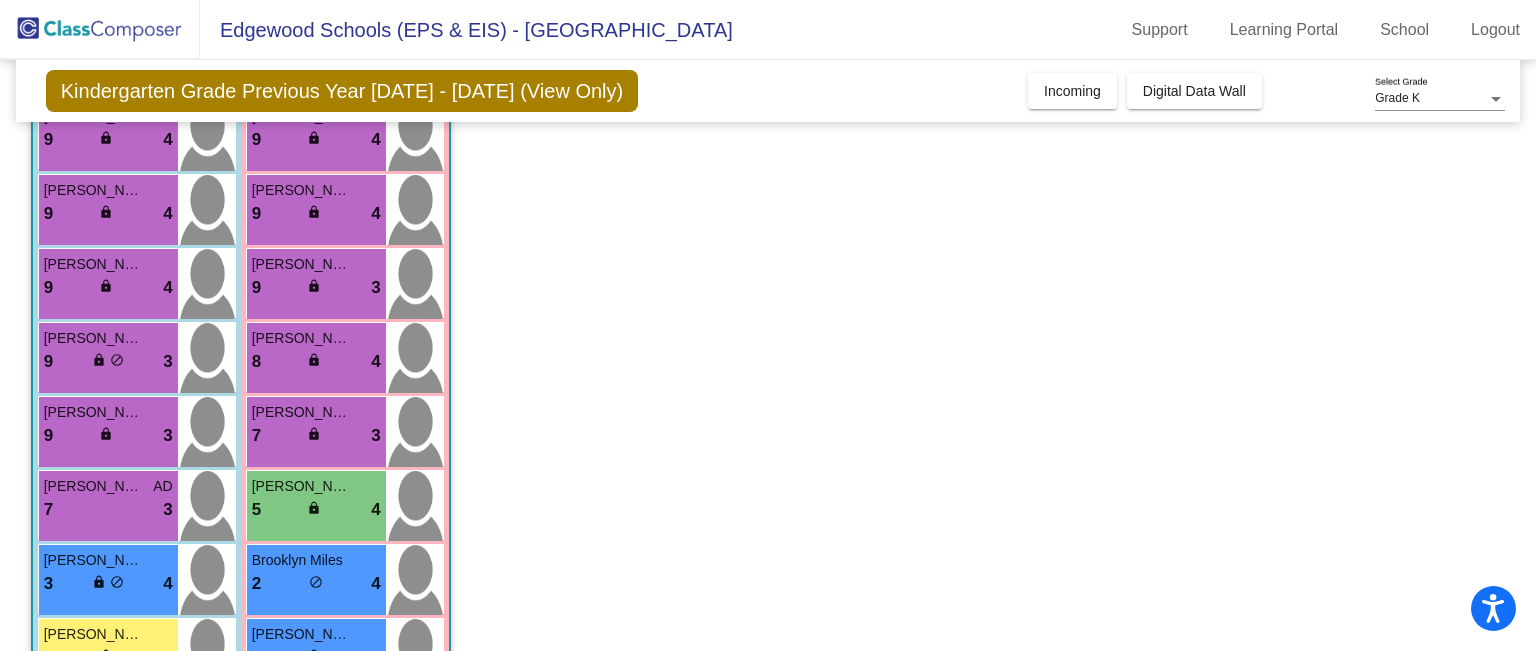 scroll, scrollTop: 0, scrollLeft: 0, axis: both 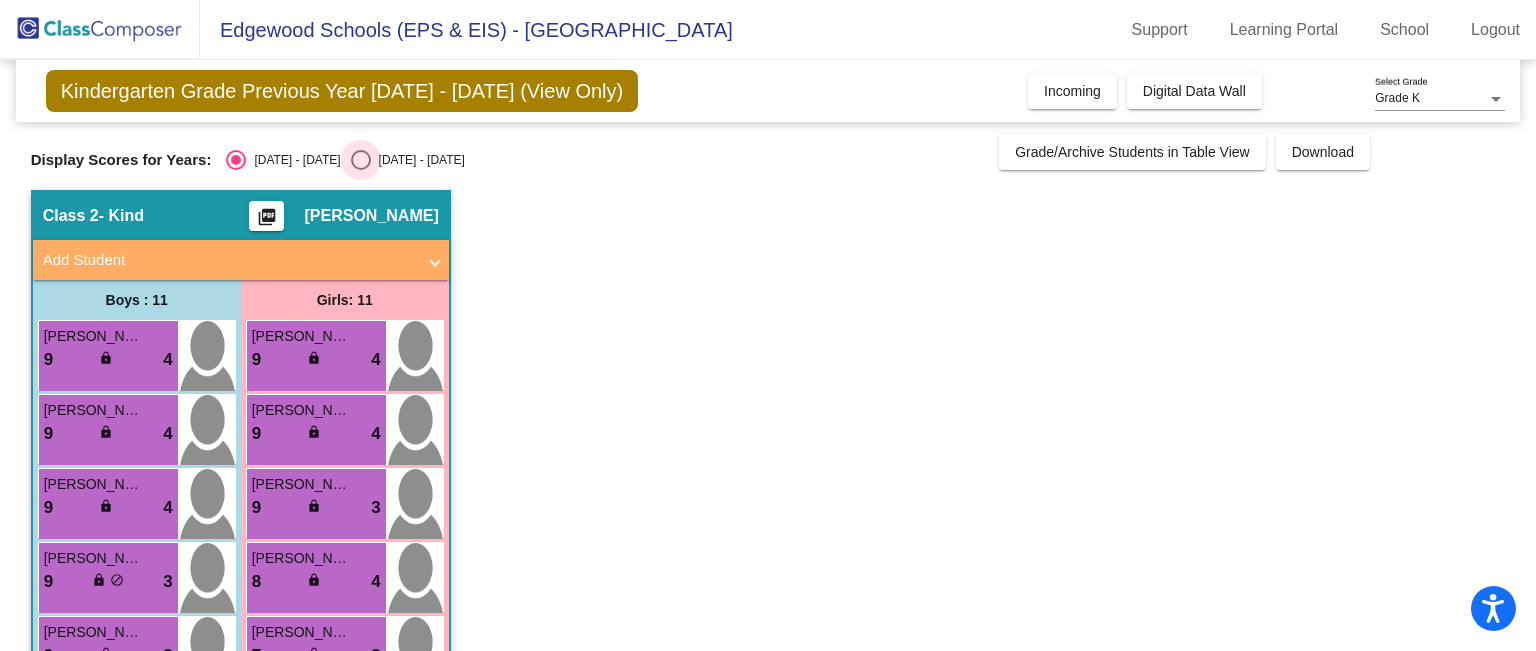 click at bounding box center [361, 160] 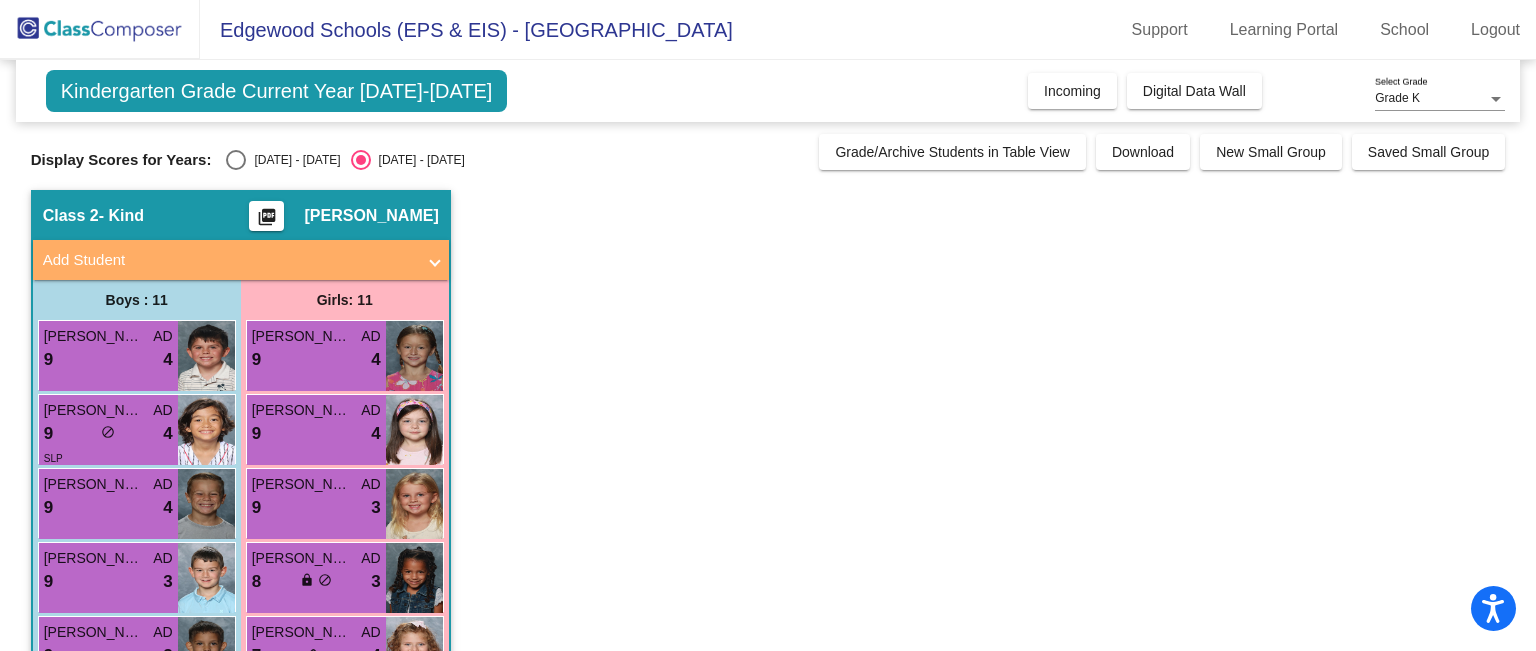 scroll, scrollTop: 35, scrollLeft: 0, axis: vertical 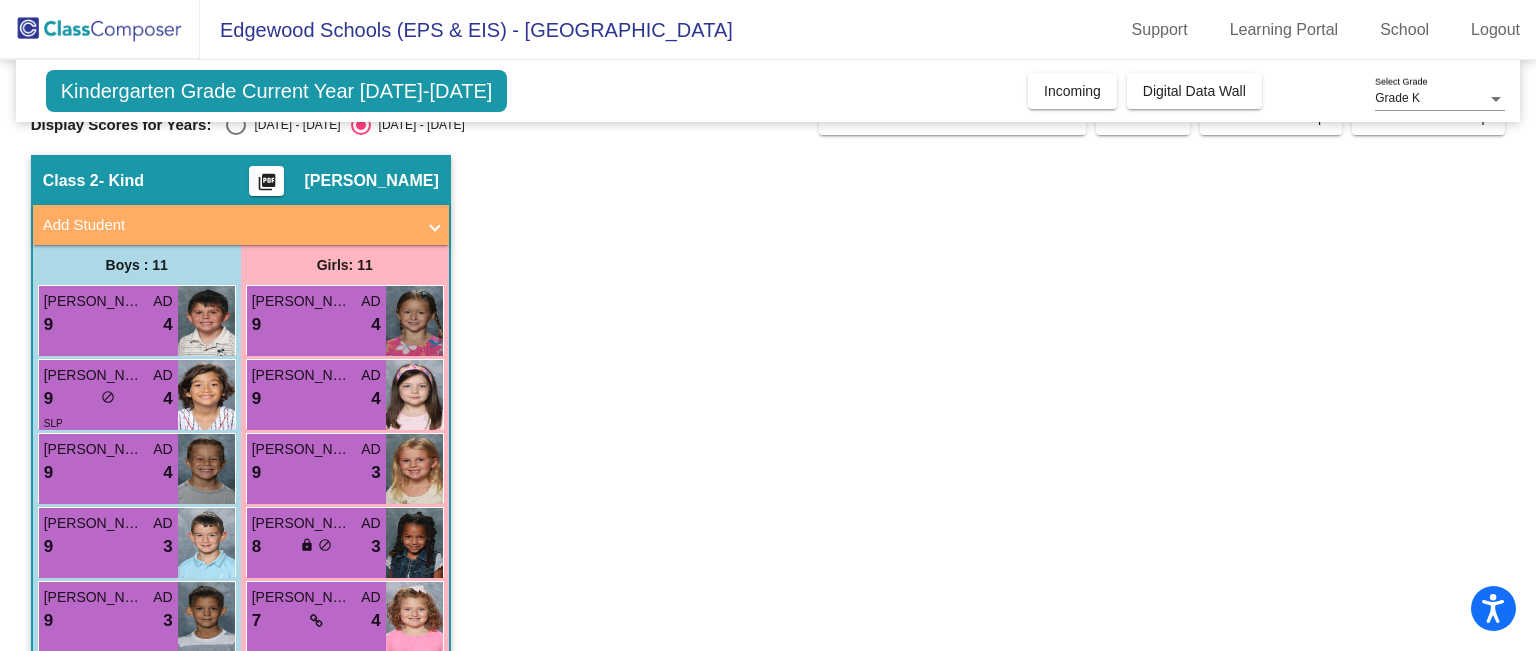 click on "Add Student" at bounding box center [237, 225] 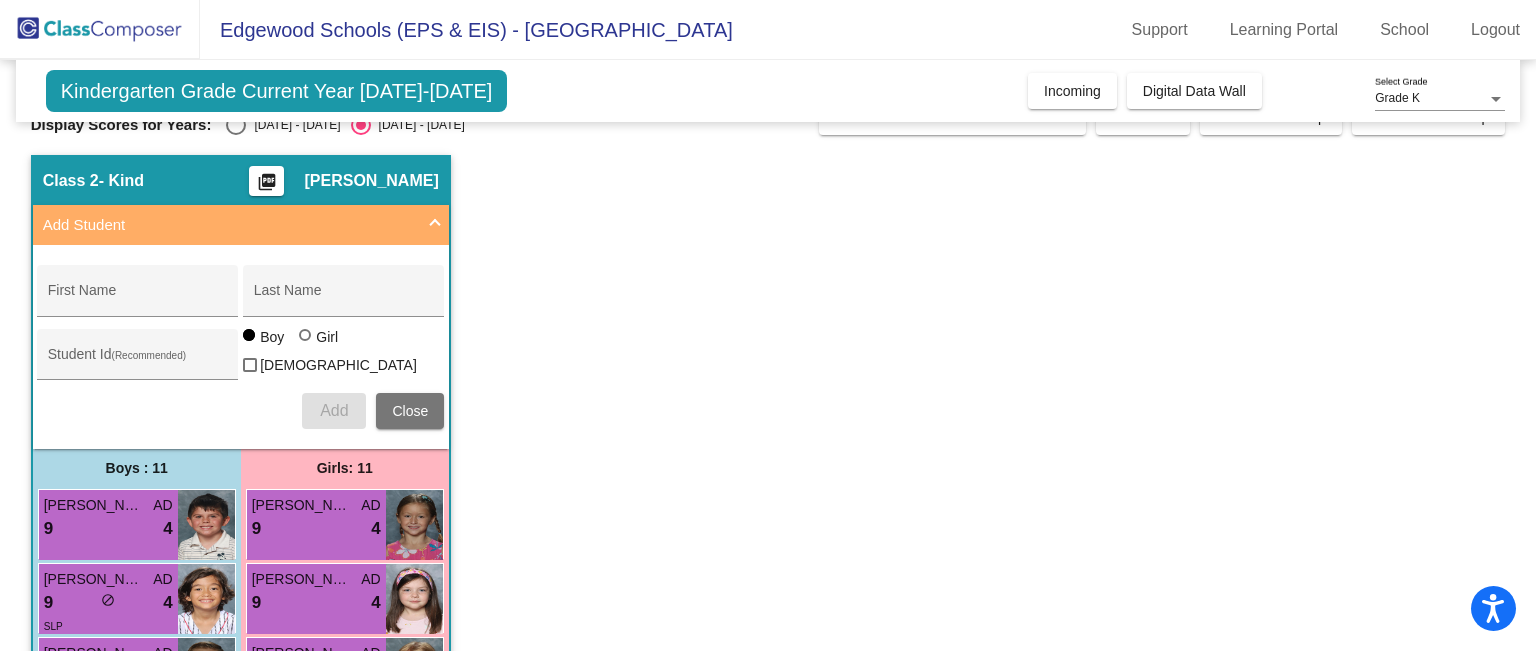 click on "Add Student" at bounding box center (237, 225) 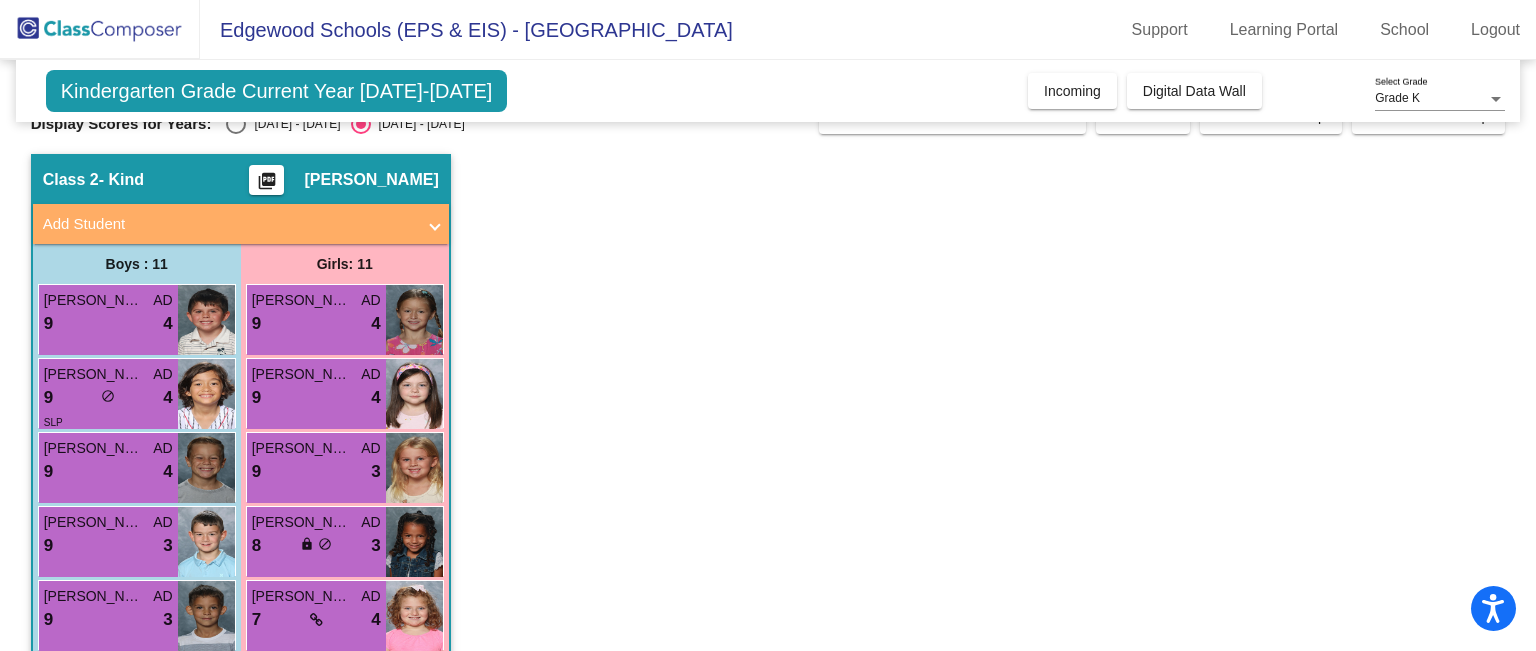 scroll, scrollTop: 0, scrollLeft: 0, axis: both 